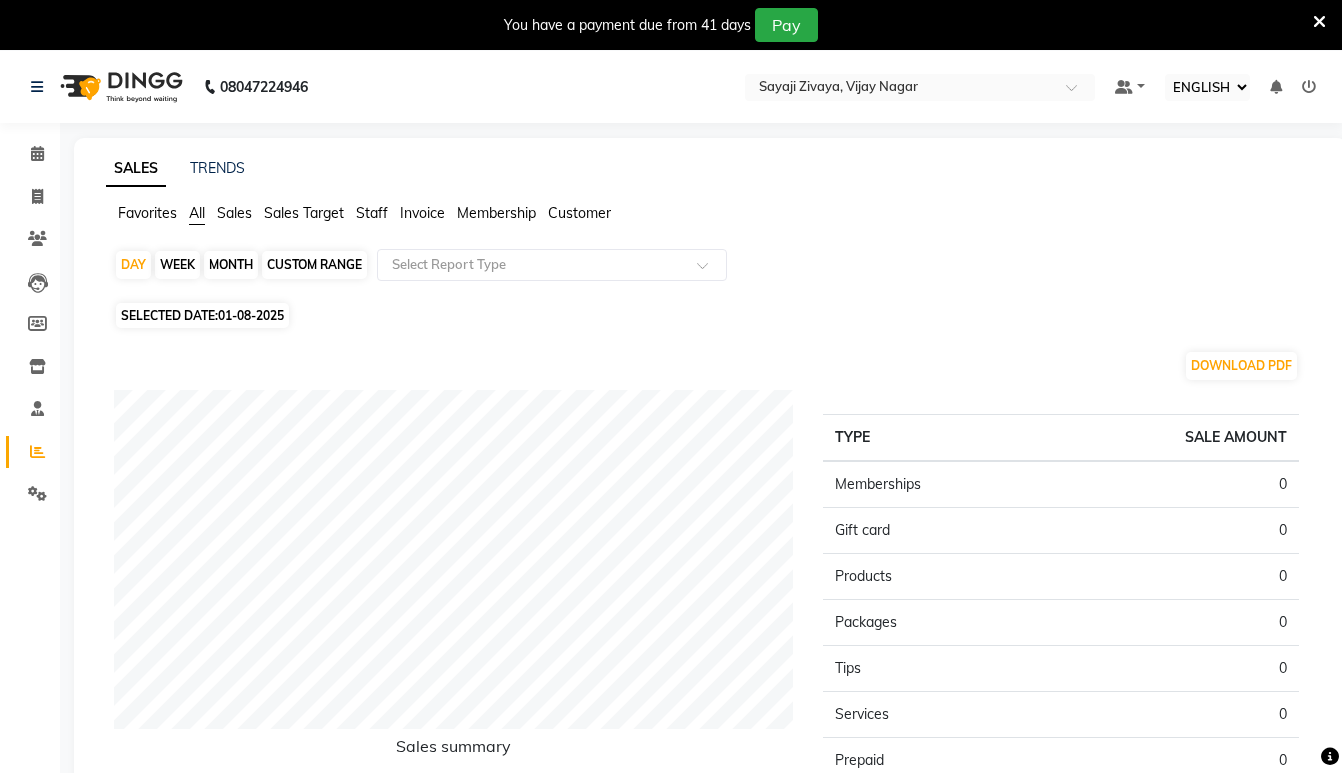 select on "ec" 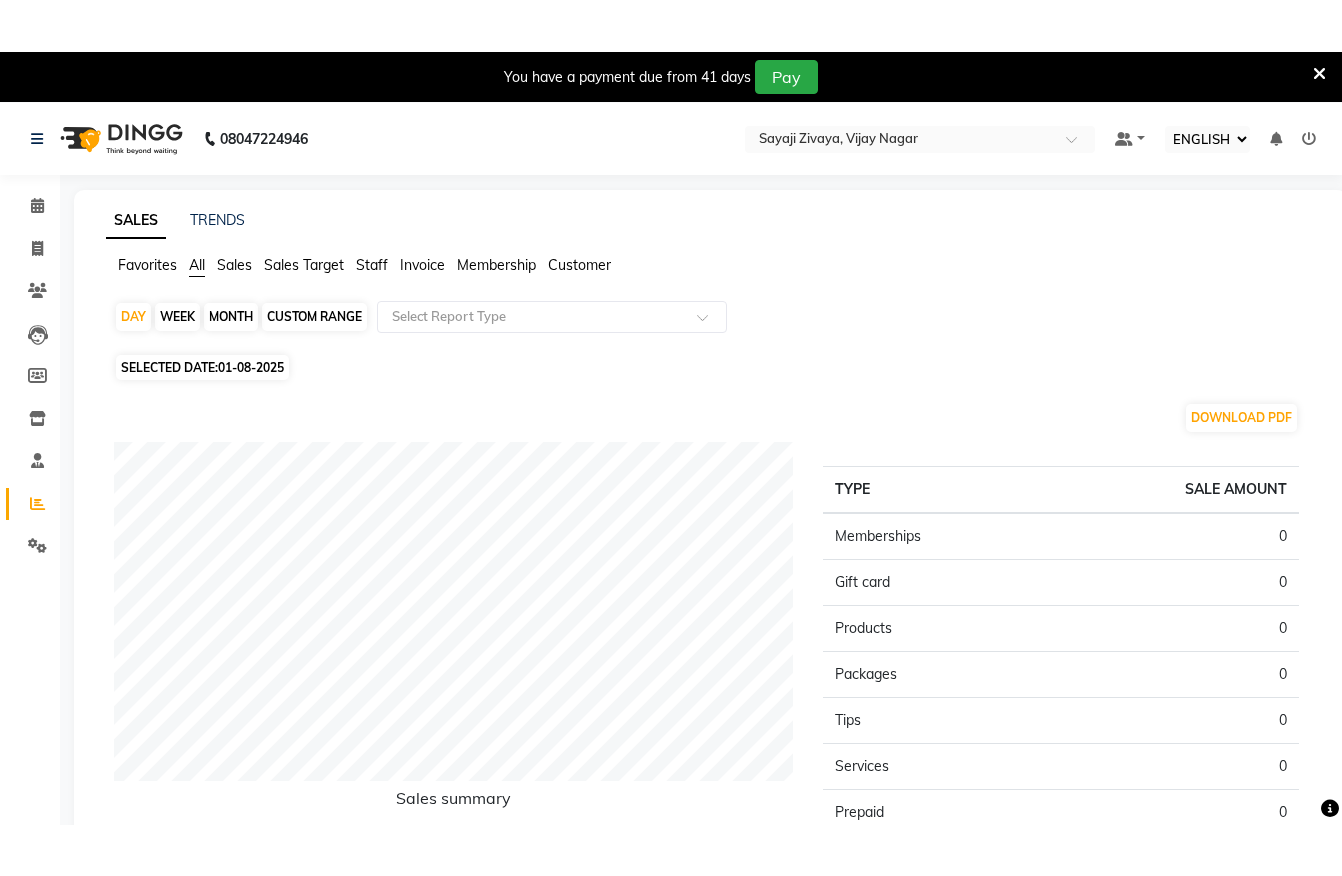 scroll, scrollTop: 0, scrollLeft: 0, axis: both 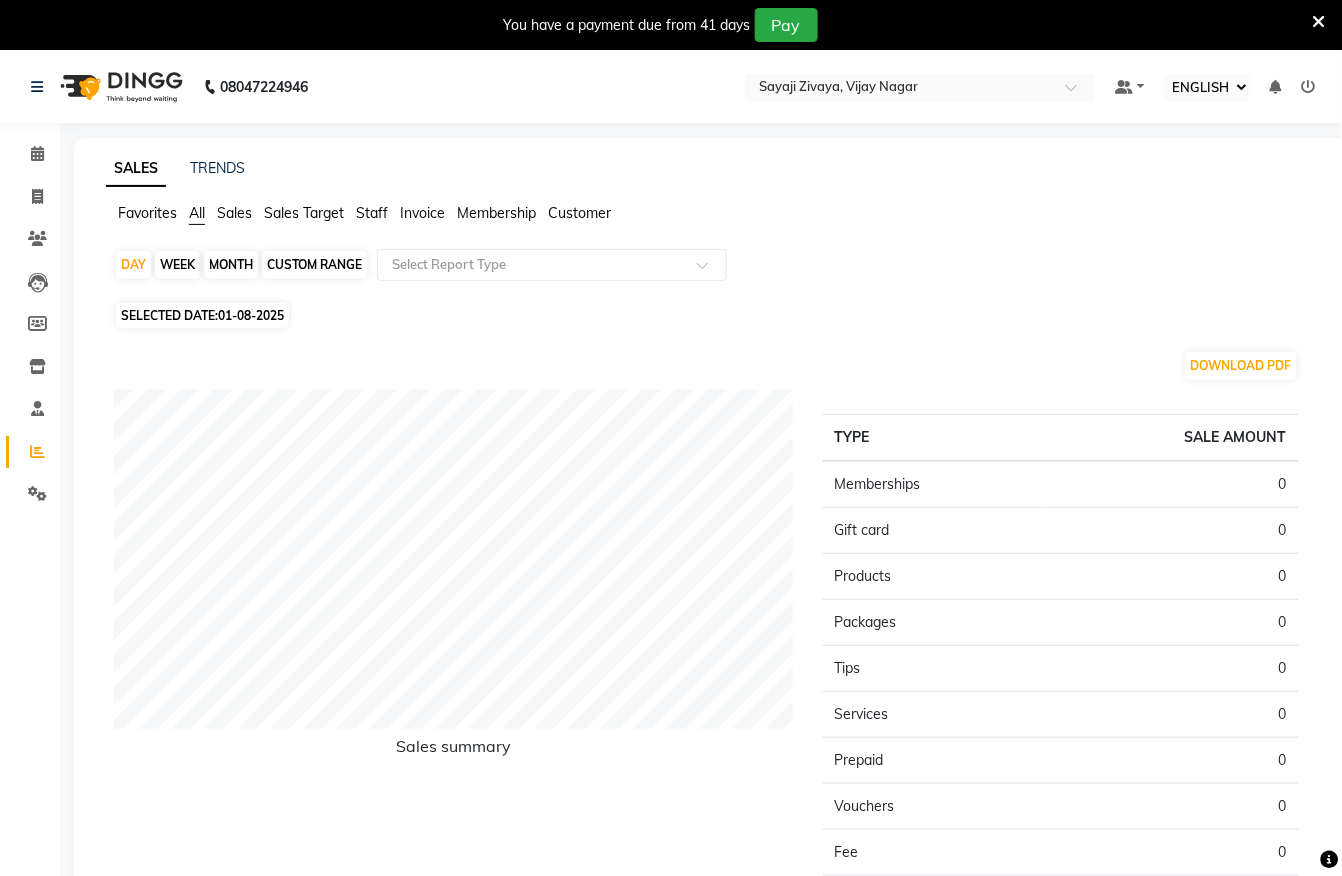click on "MONTH" 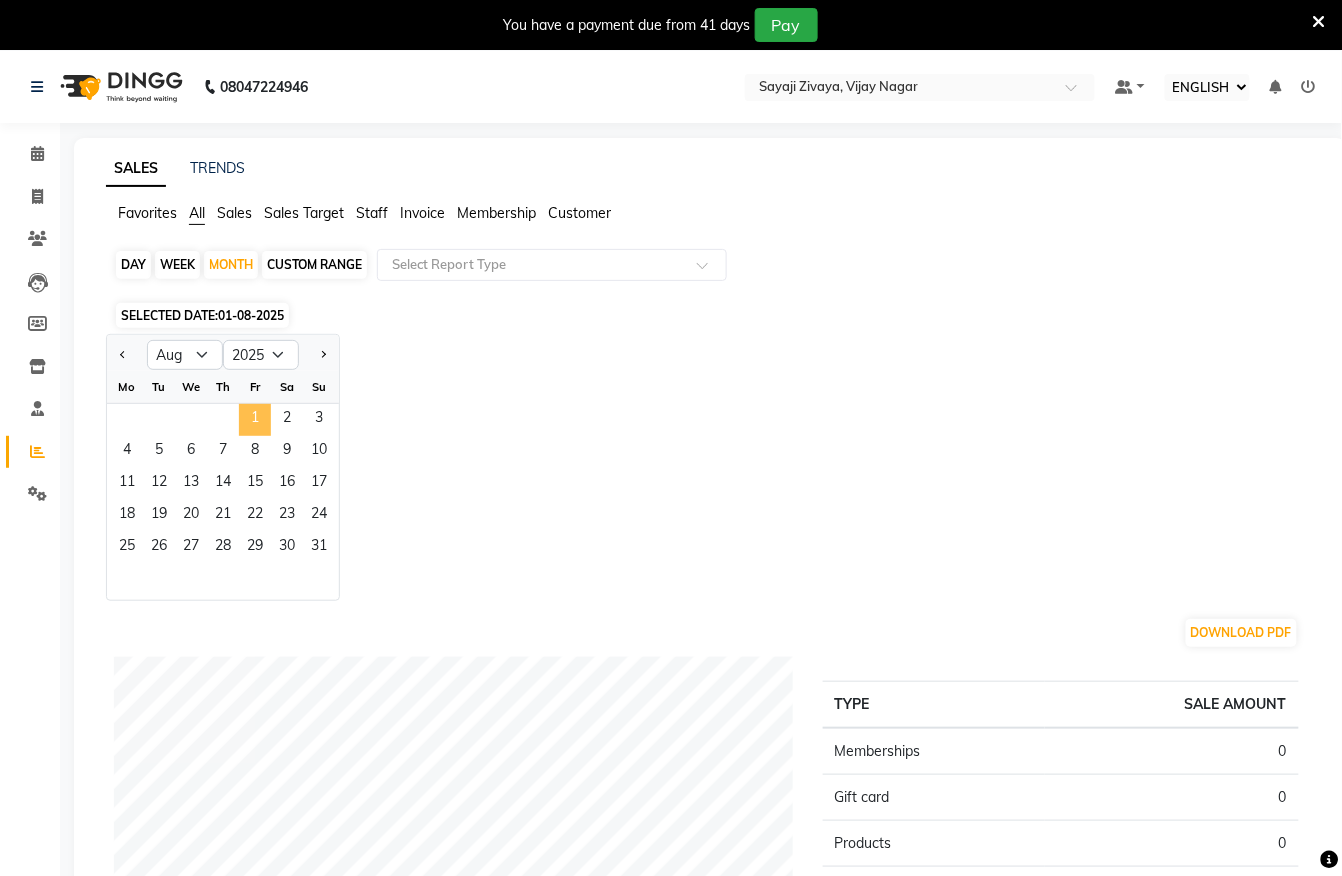 click on "1" 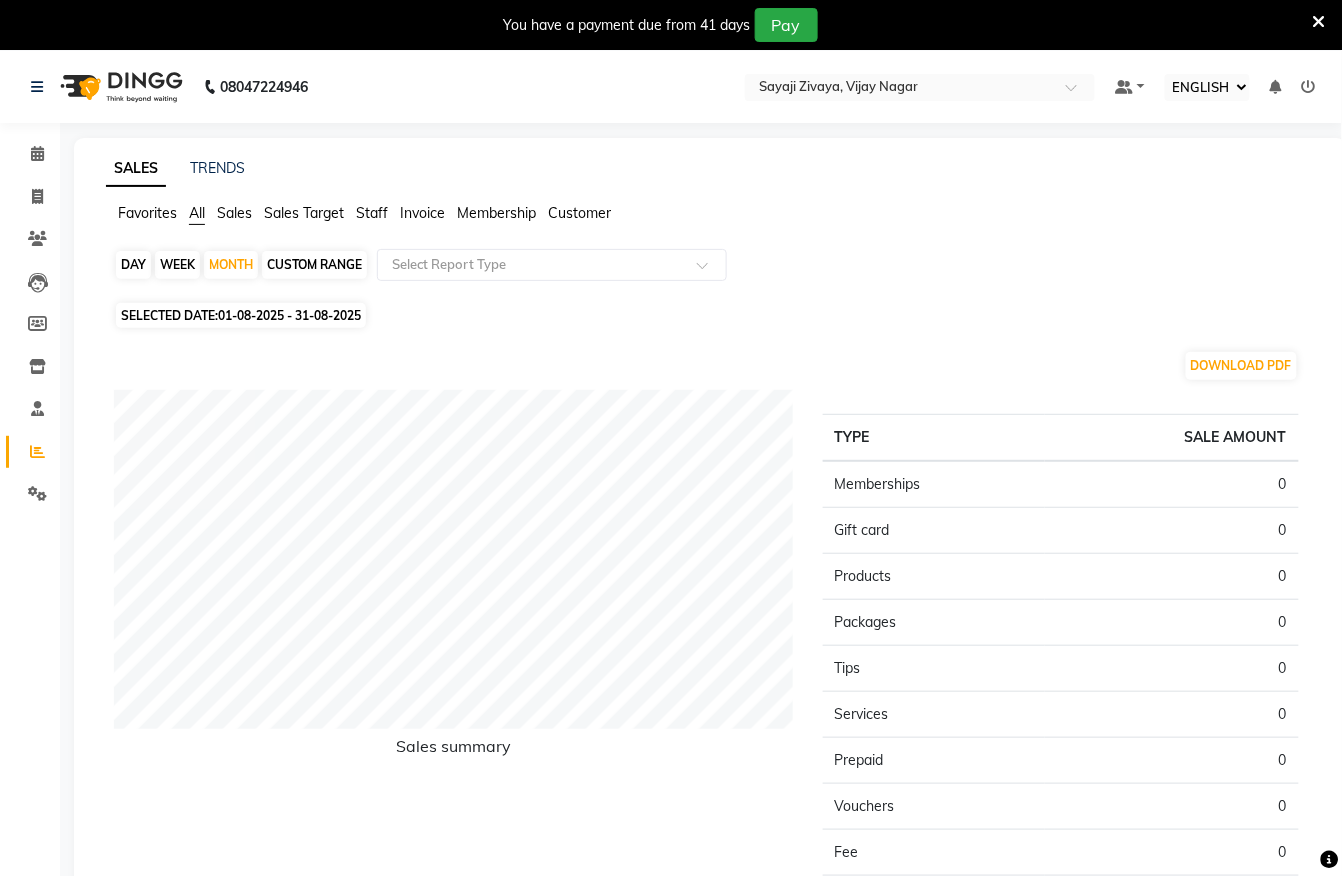 click on "01-08-2025 - 31-08-2025" 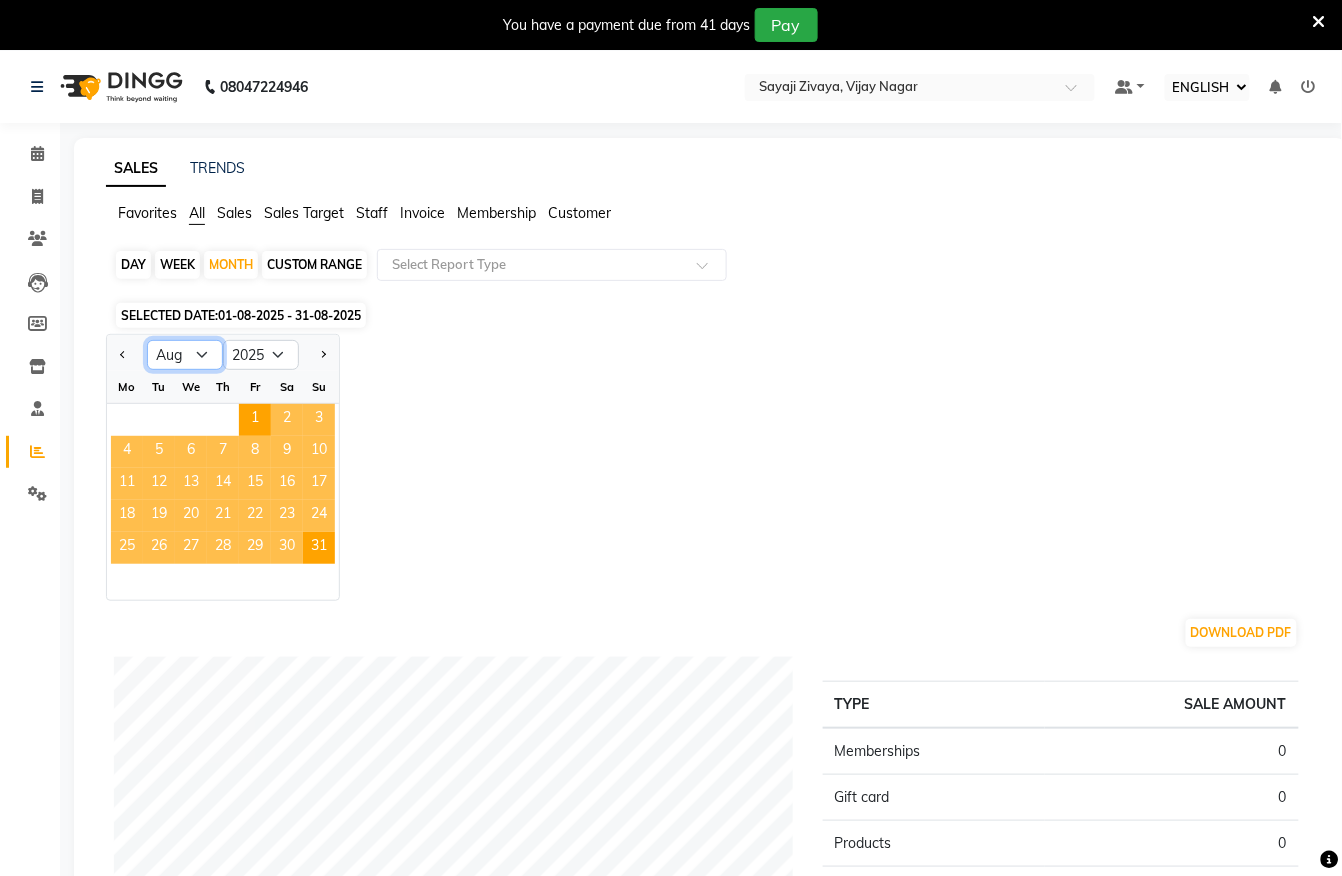 click on "Jan Feb Mar Apr May Jun Jul Aug Sep Oct Nov Dec" 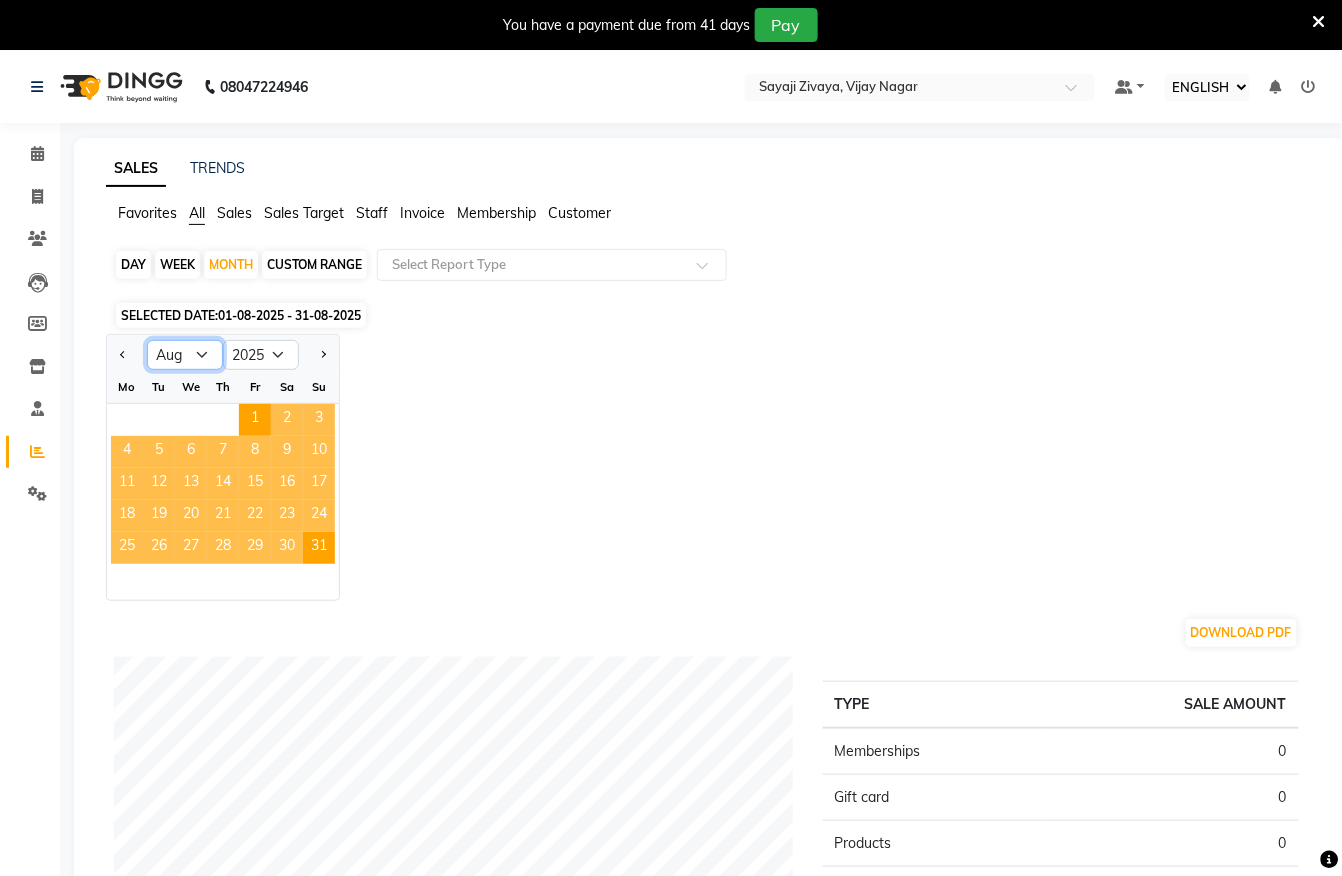 select on "7" 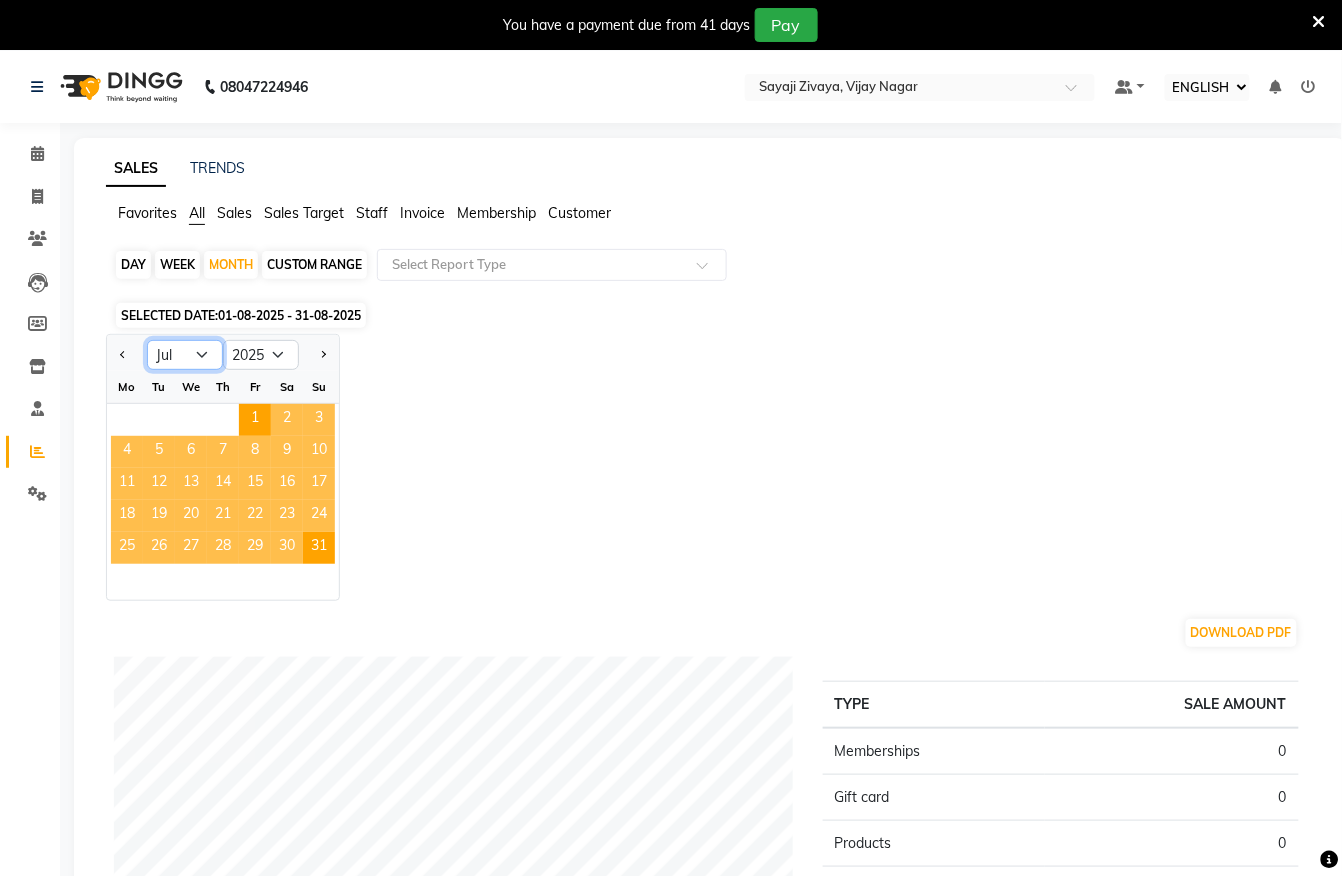 click on "Jan Feb Mar Apr May Jun Jul Aug Sep Oct Nov Dec" 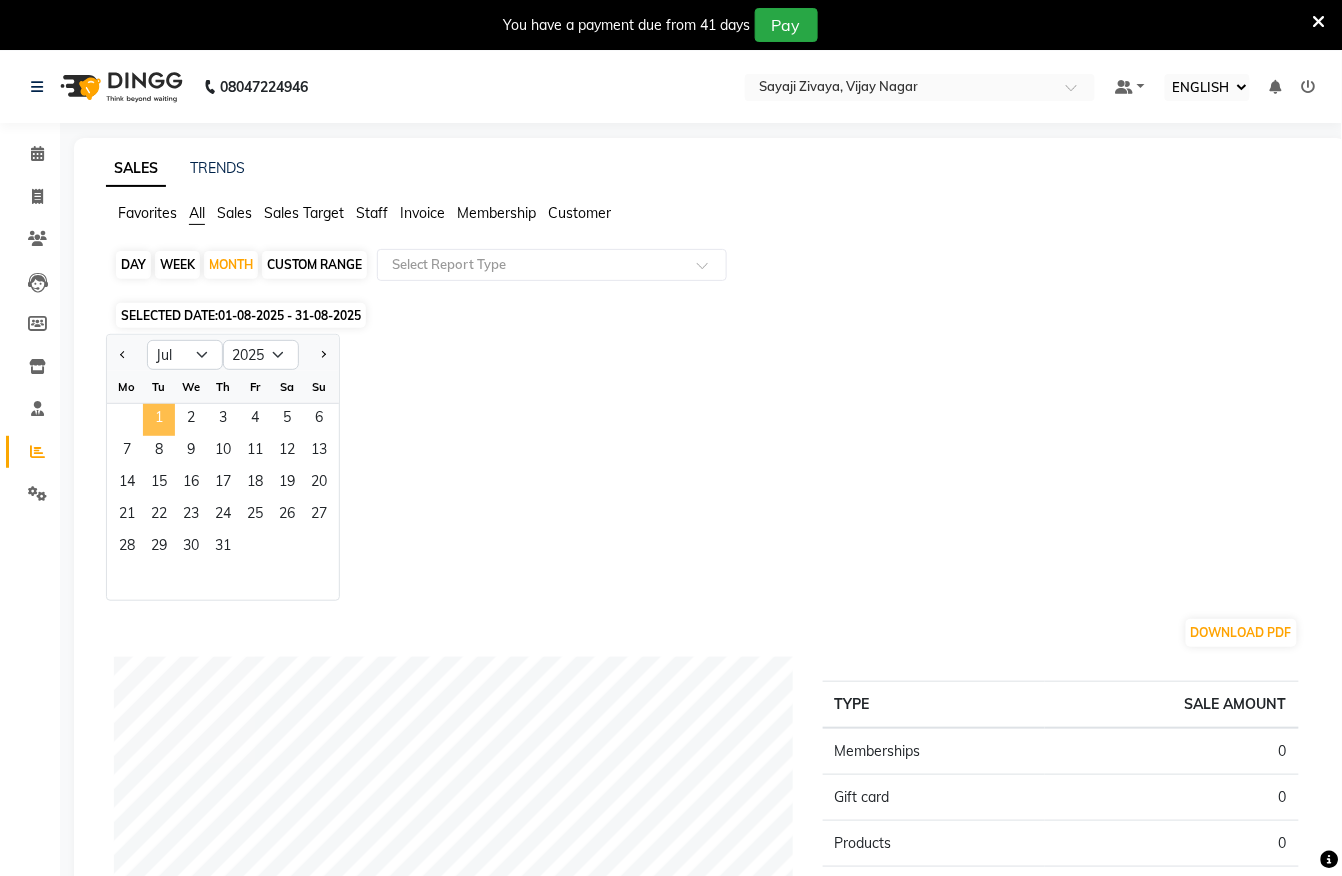 click on "1" 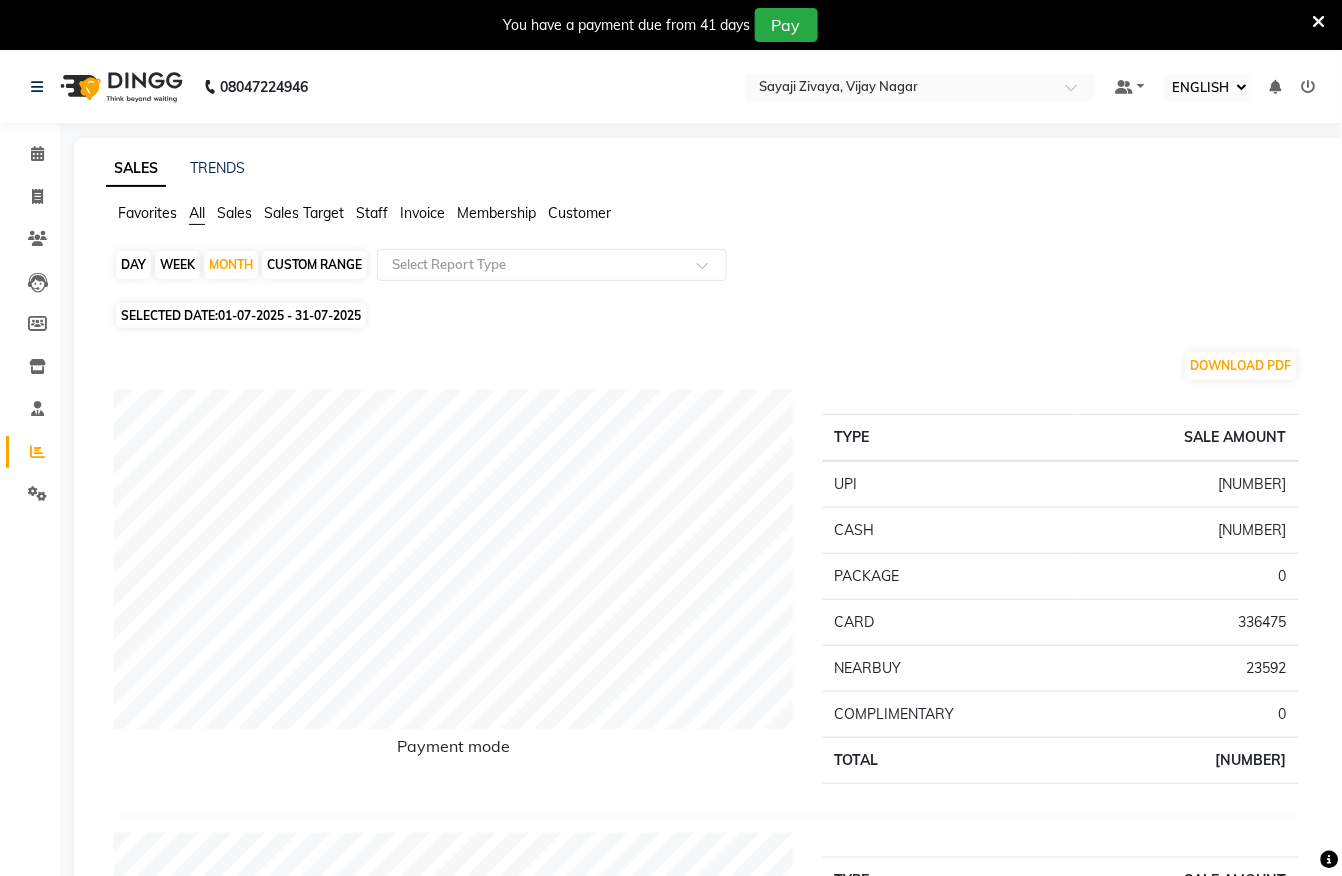 click on "01-07-2025 - 31-07-2025" 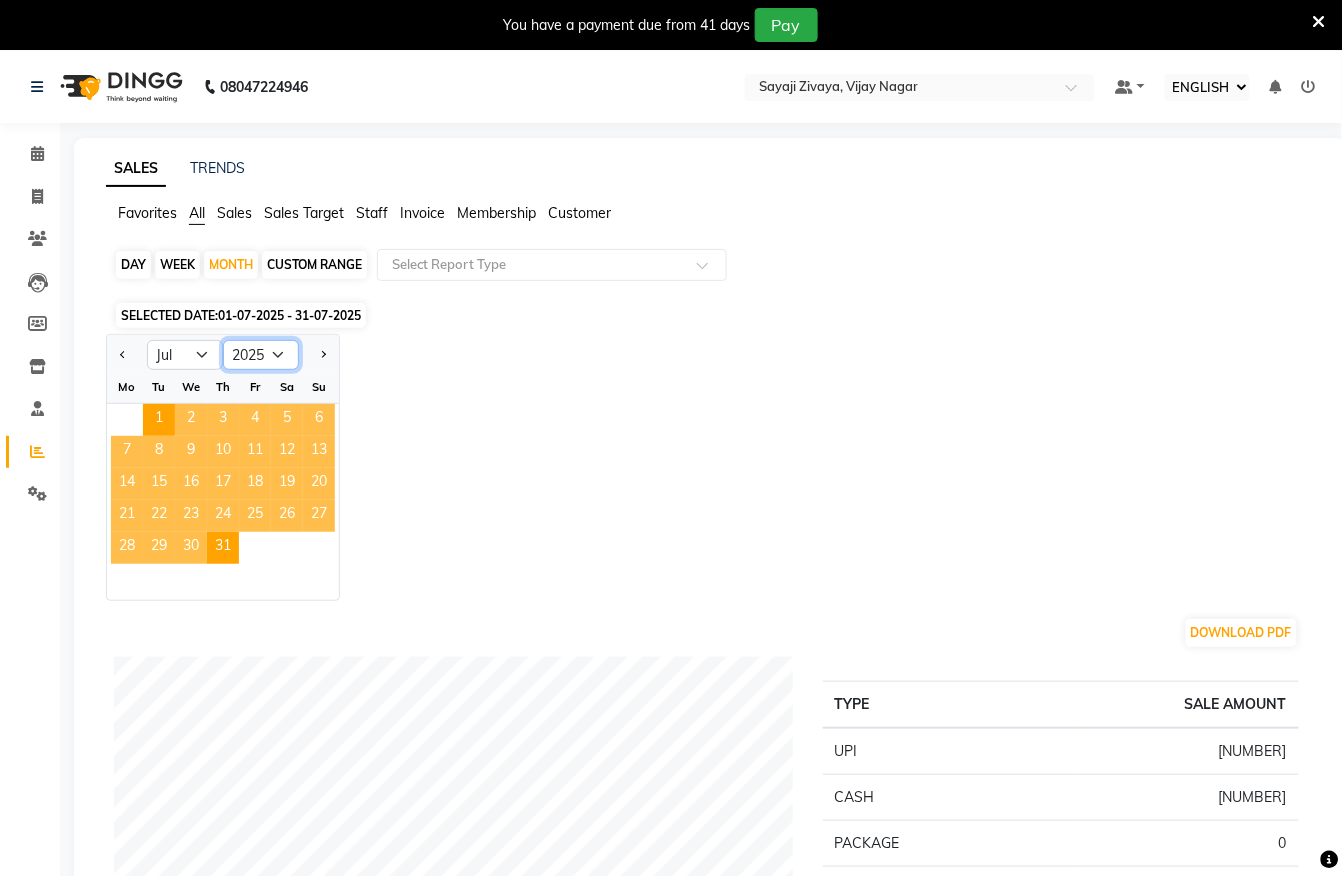 click on "2015 2016 2017 2018 2019 2020 2021 2022 2023 2024 2025 2026 2027 2028 2029 2030 2031 2032 2033 2034 2035" 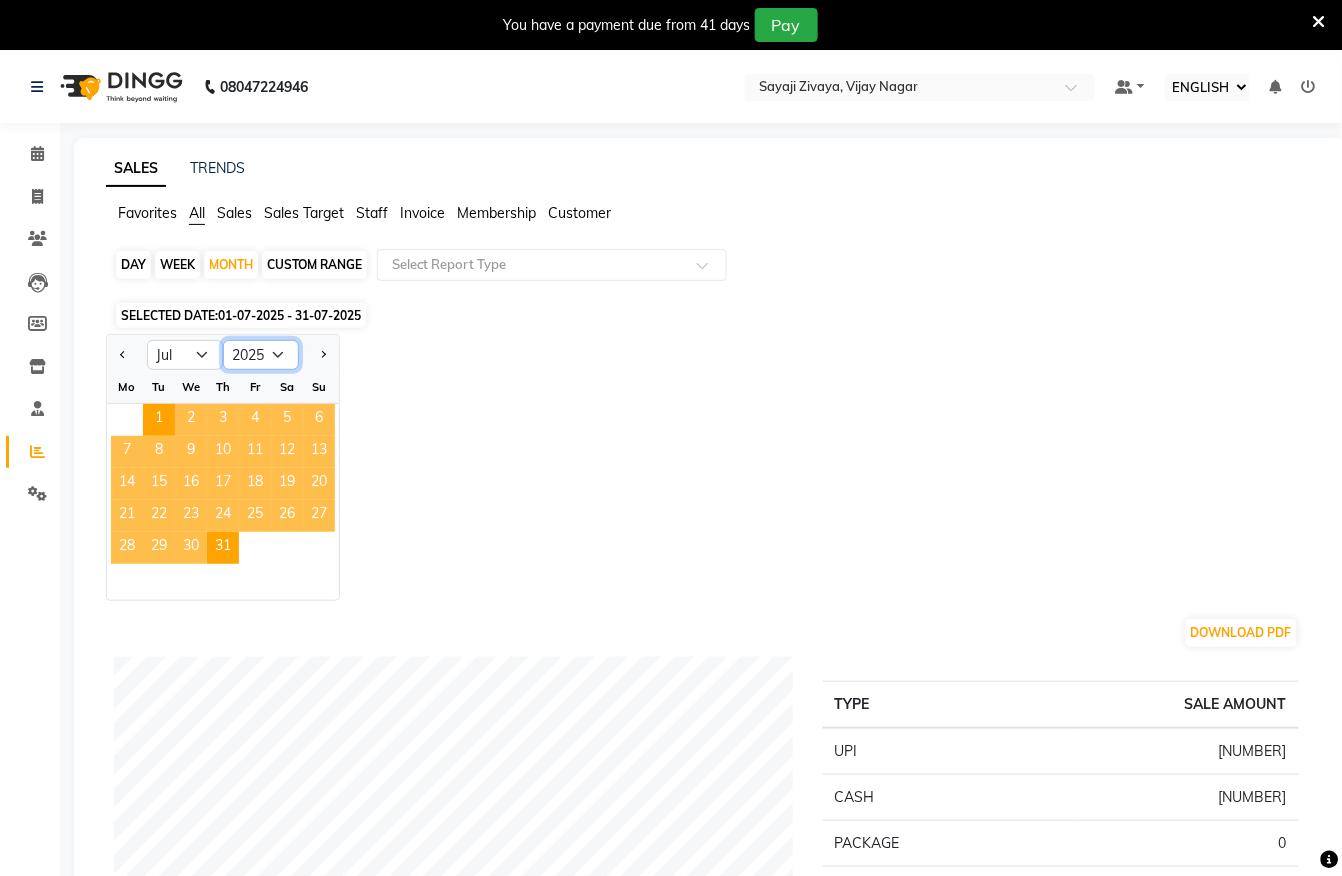 select on "2024" 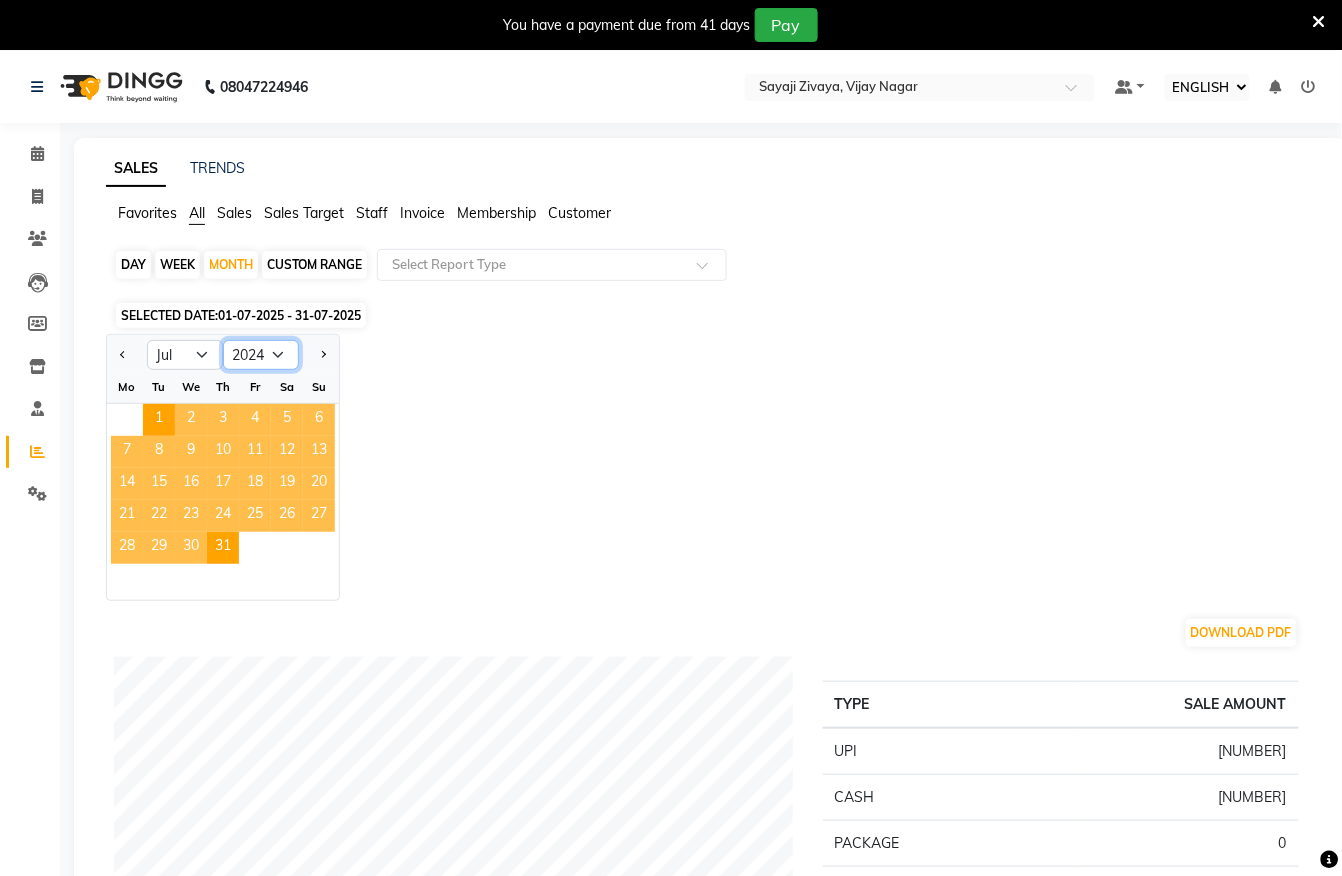 click on "2015 2016 2017 2018 2019 2020 2021 2022 2023 2024 2025 2026 2027 2028 2029 2030 2031 2032 2033 2034 2035" 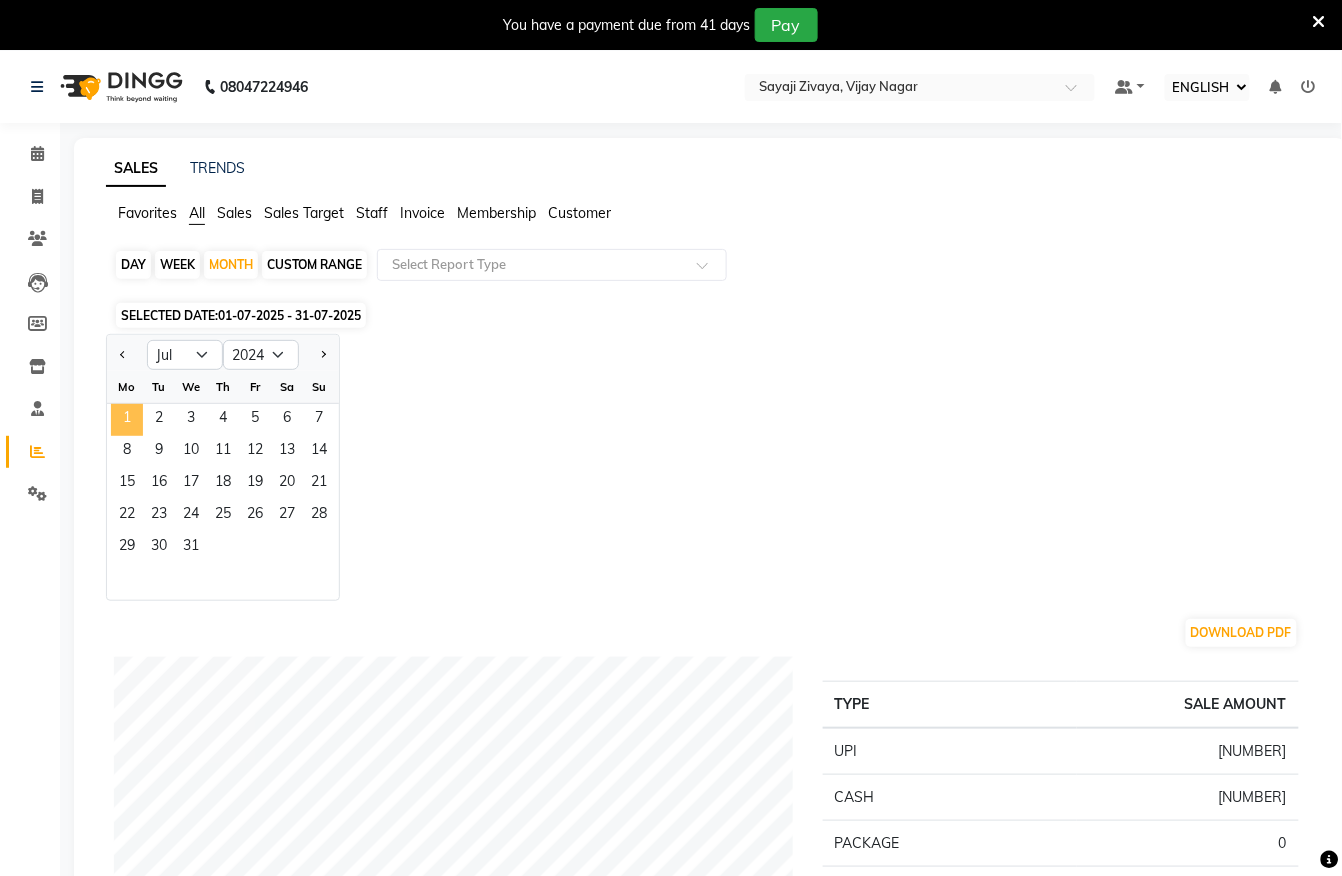 click on "1" 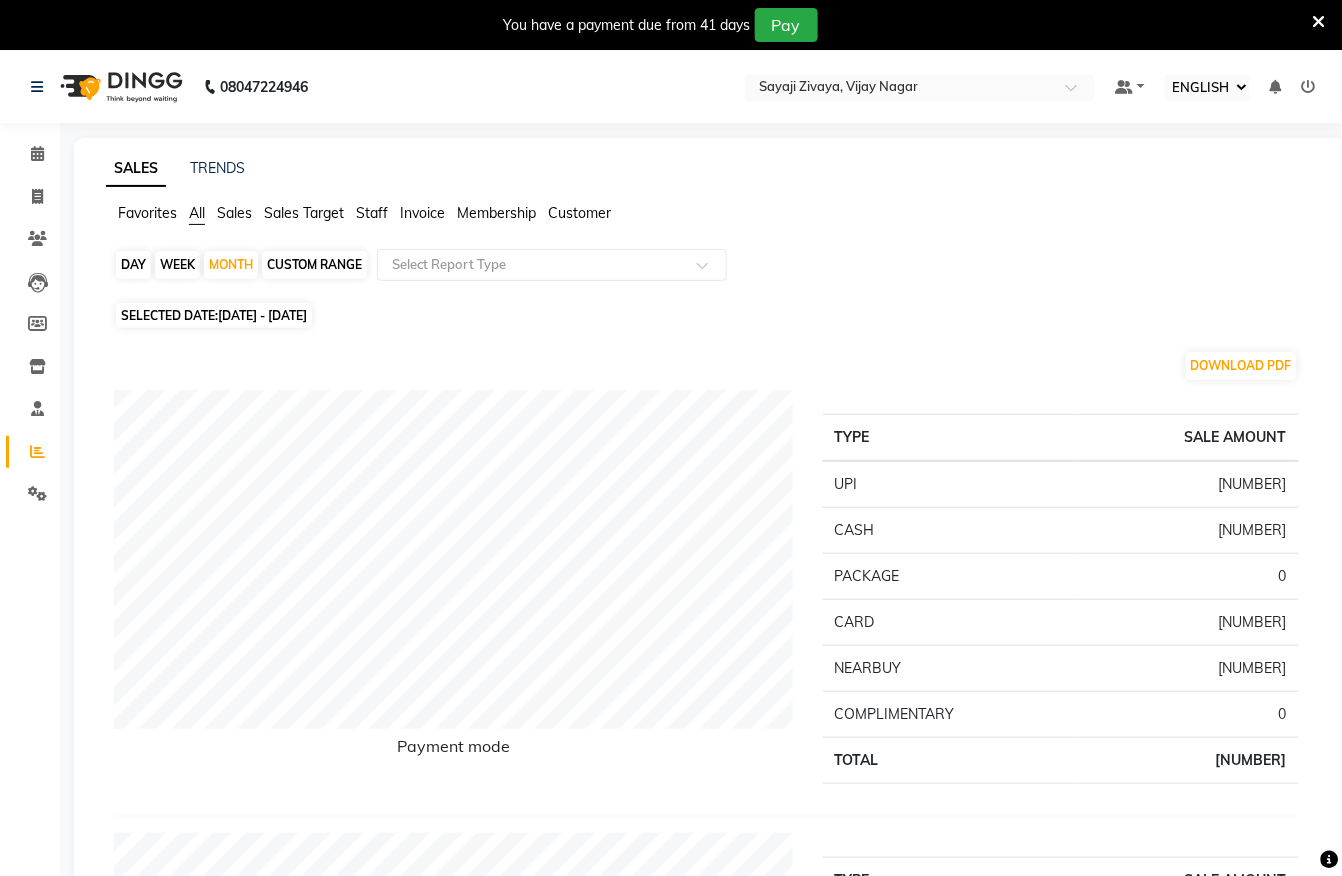 click on "[DATE] - [DATE]" 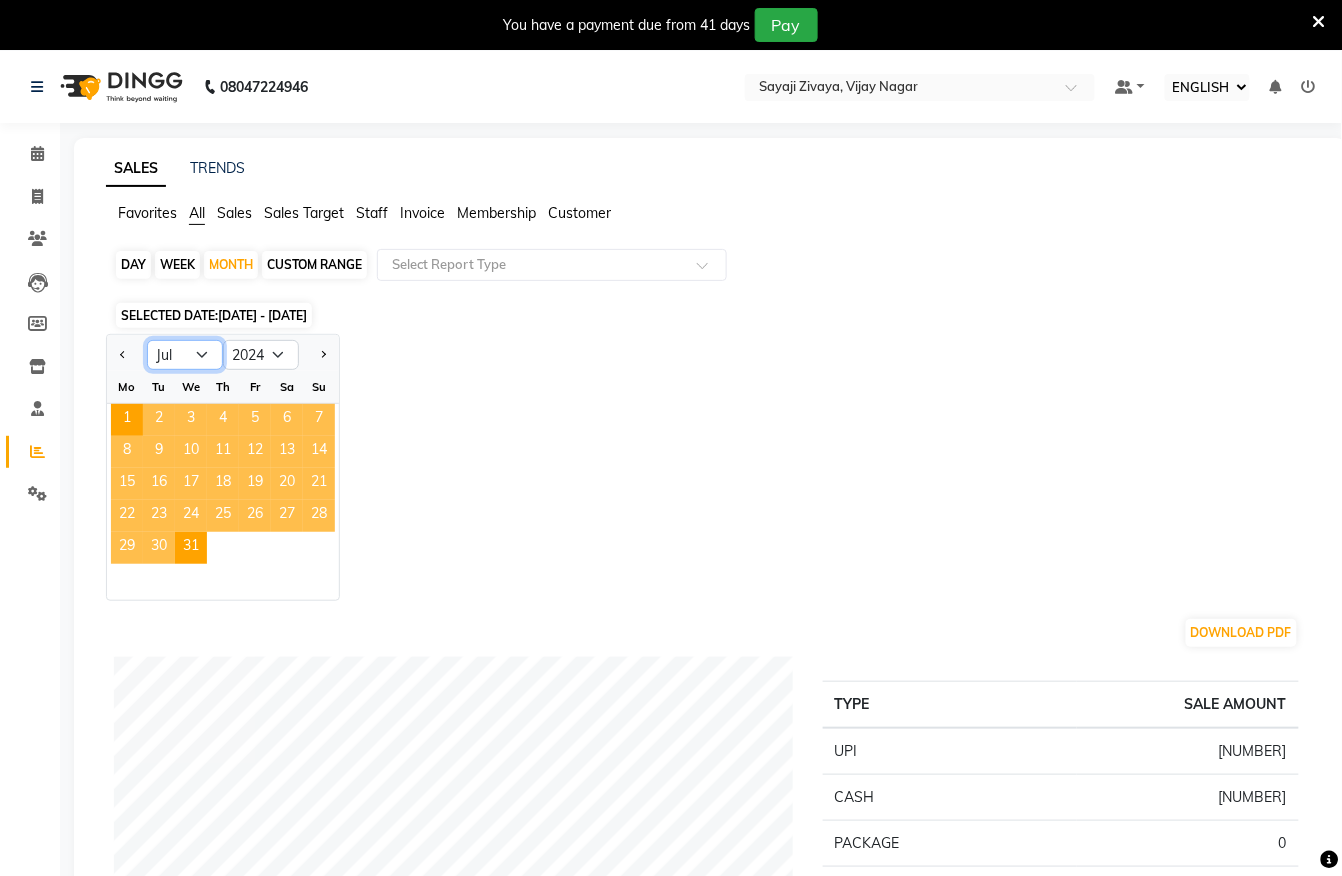 click on "Jan Feb Mar Apr May Jun Jul Aug Sep Oct Nov Dec" 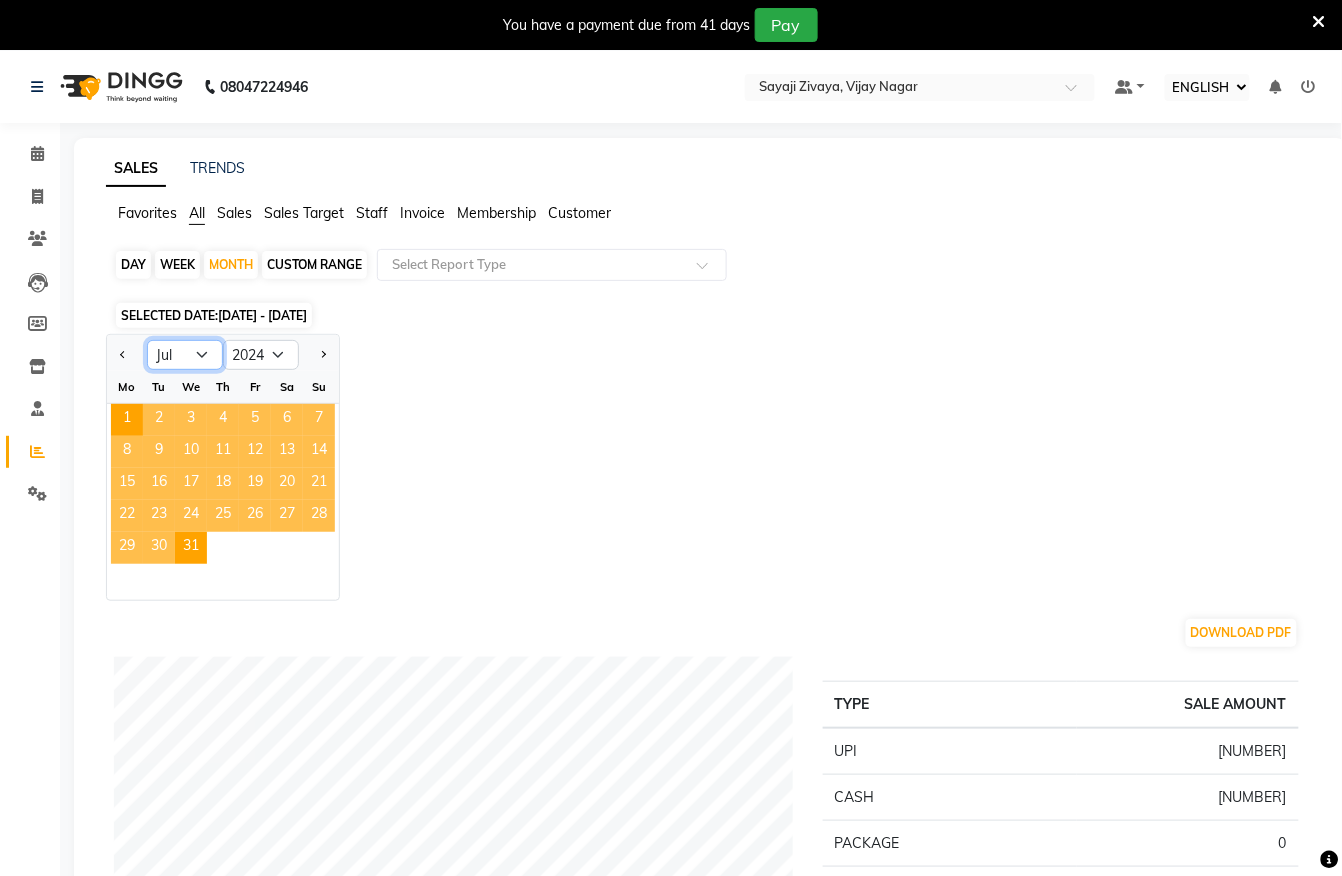 select on "8" 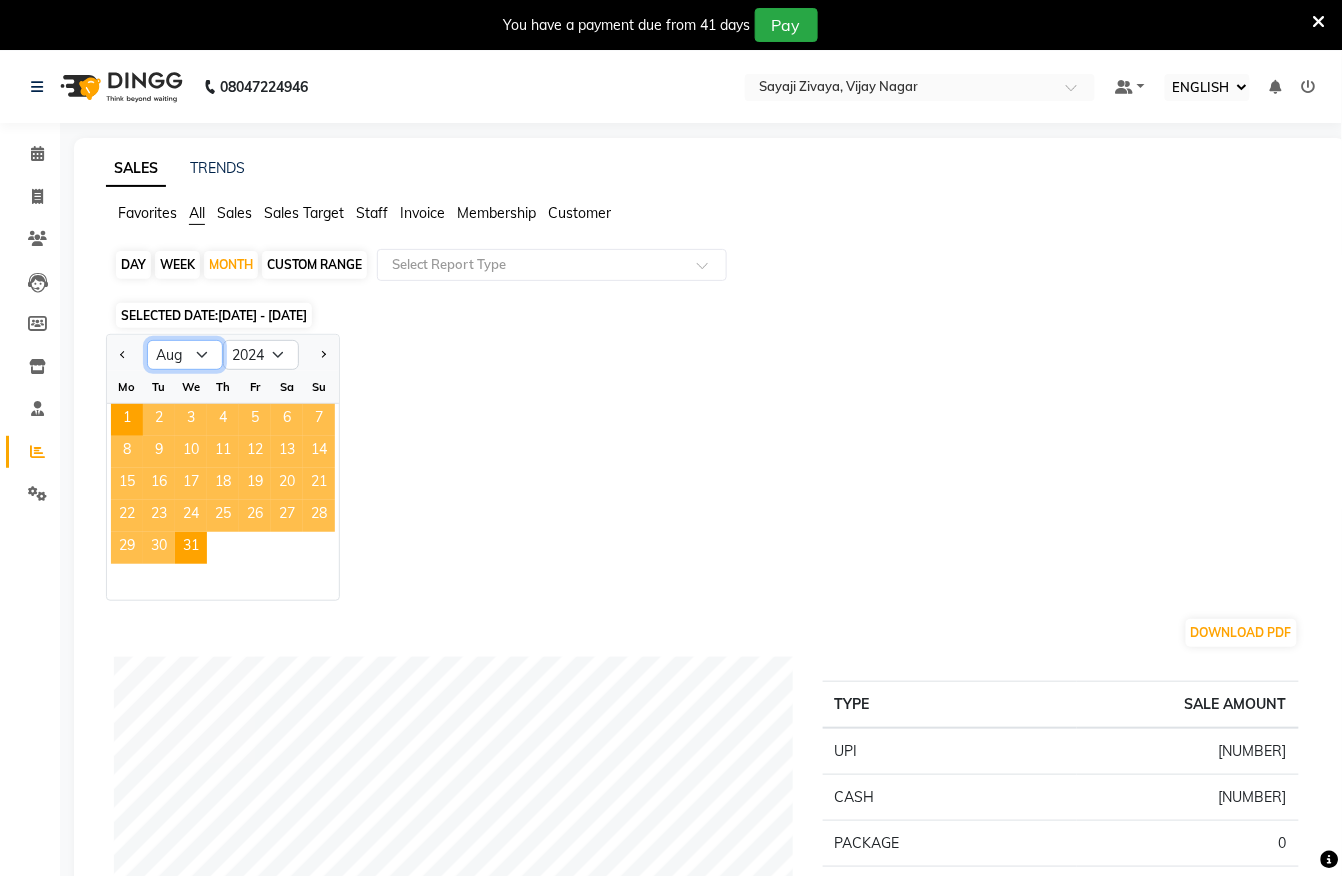 click on "Jan Feb Mar Apr May Jun Jul Aug Sep Oct Nov Dec" 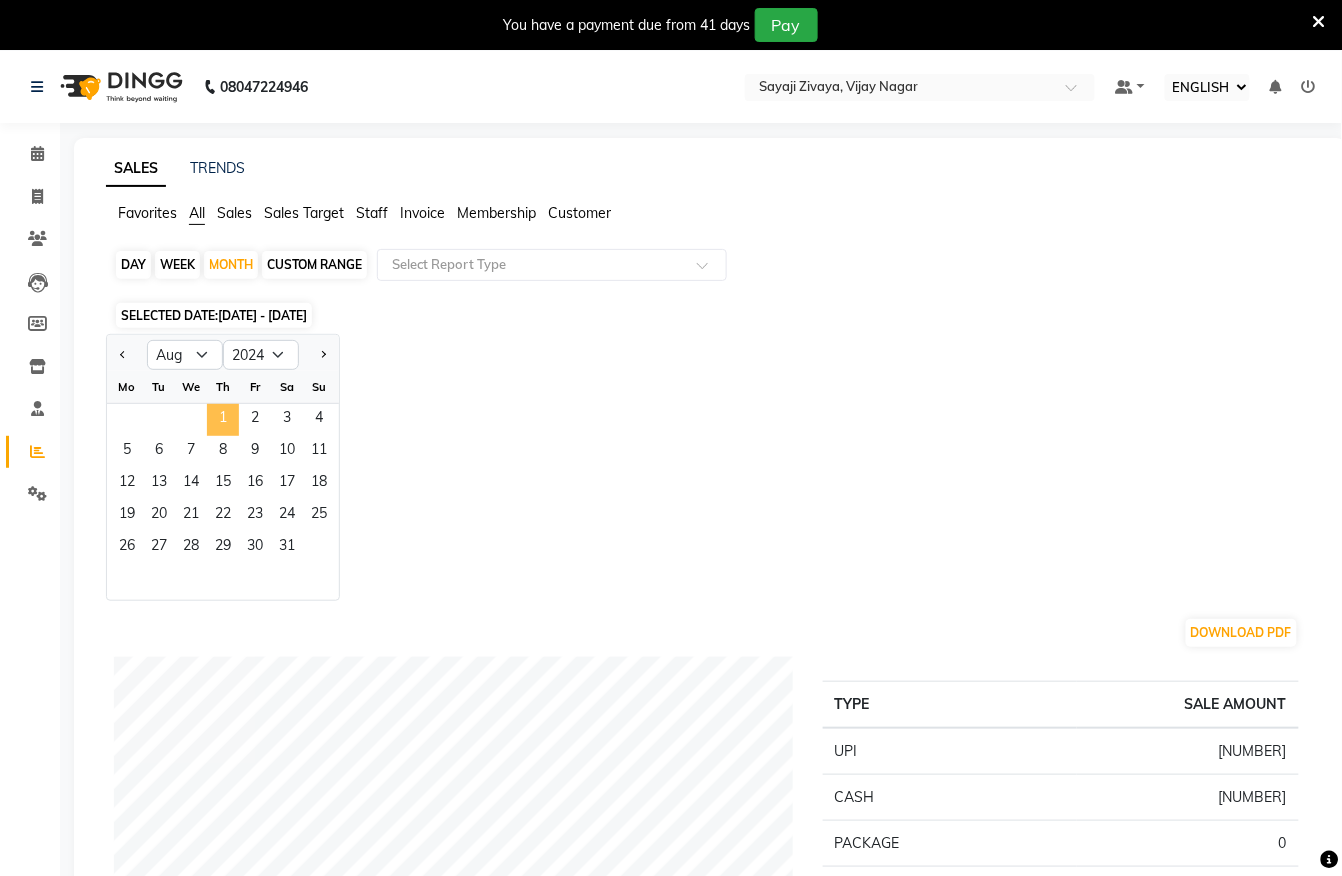 click on "1" 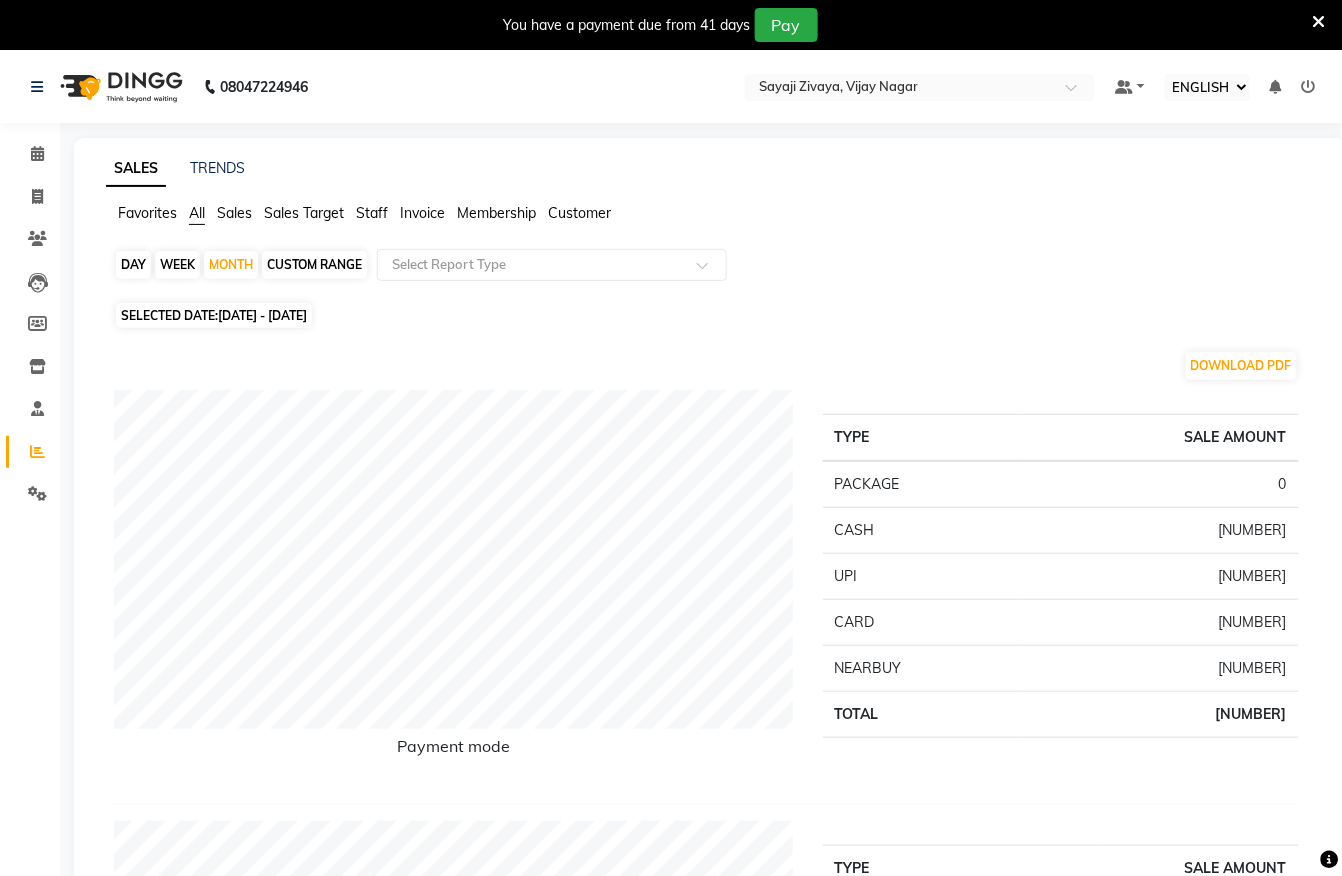 click on "[DATE] - [DATE]" 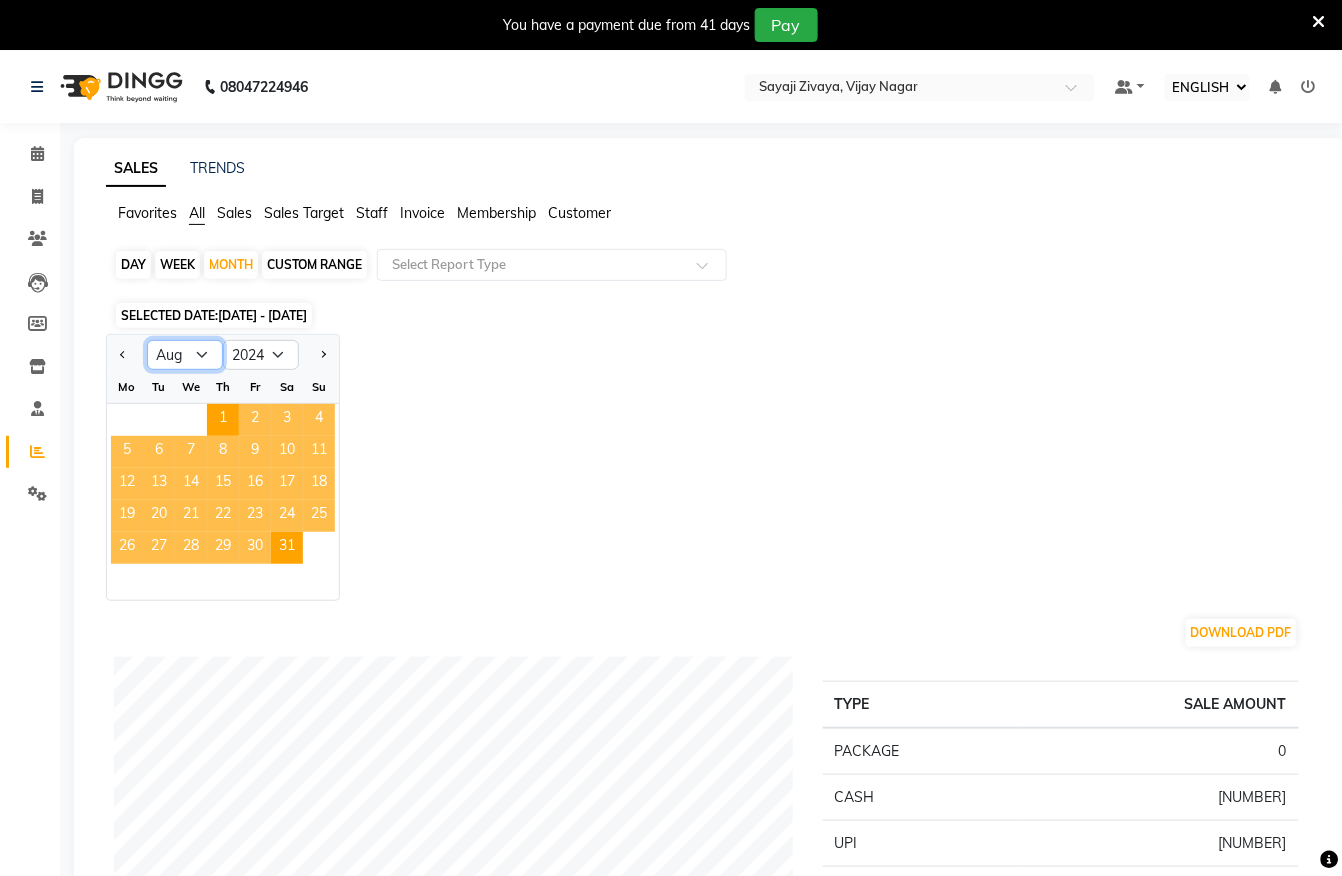 click on "Jan Feb Mar Apr May Jun Jul Aug Sep Oct Nov Dec" 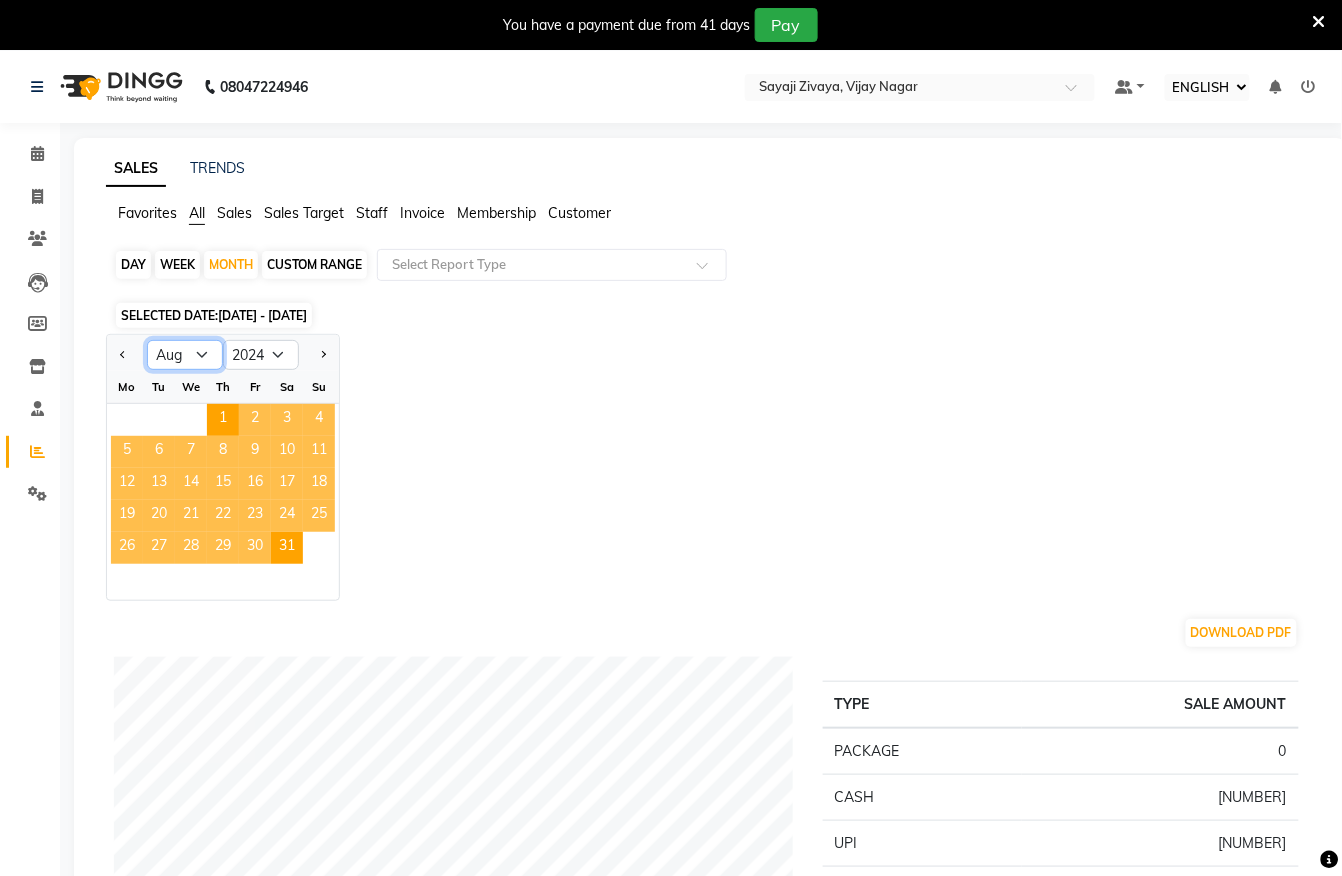 select on "9" 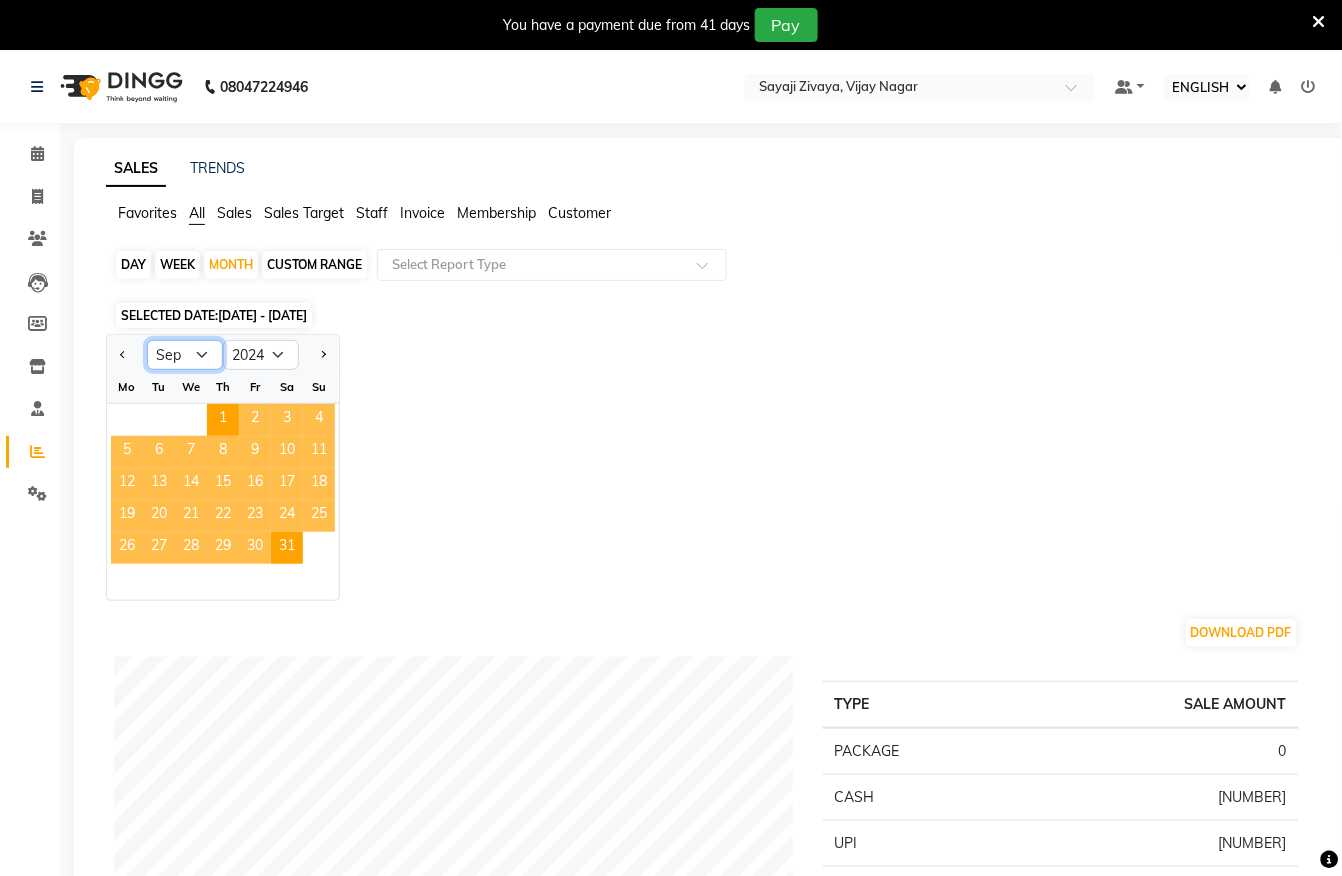 click on "Jan Feb Mar Apr May Jun Jul Aug Sep Oct Nov Dec" 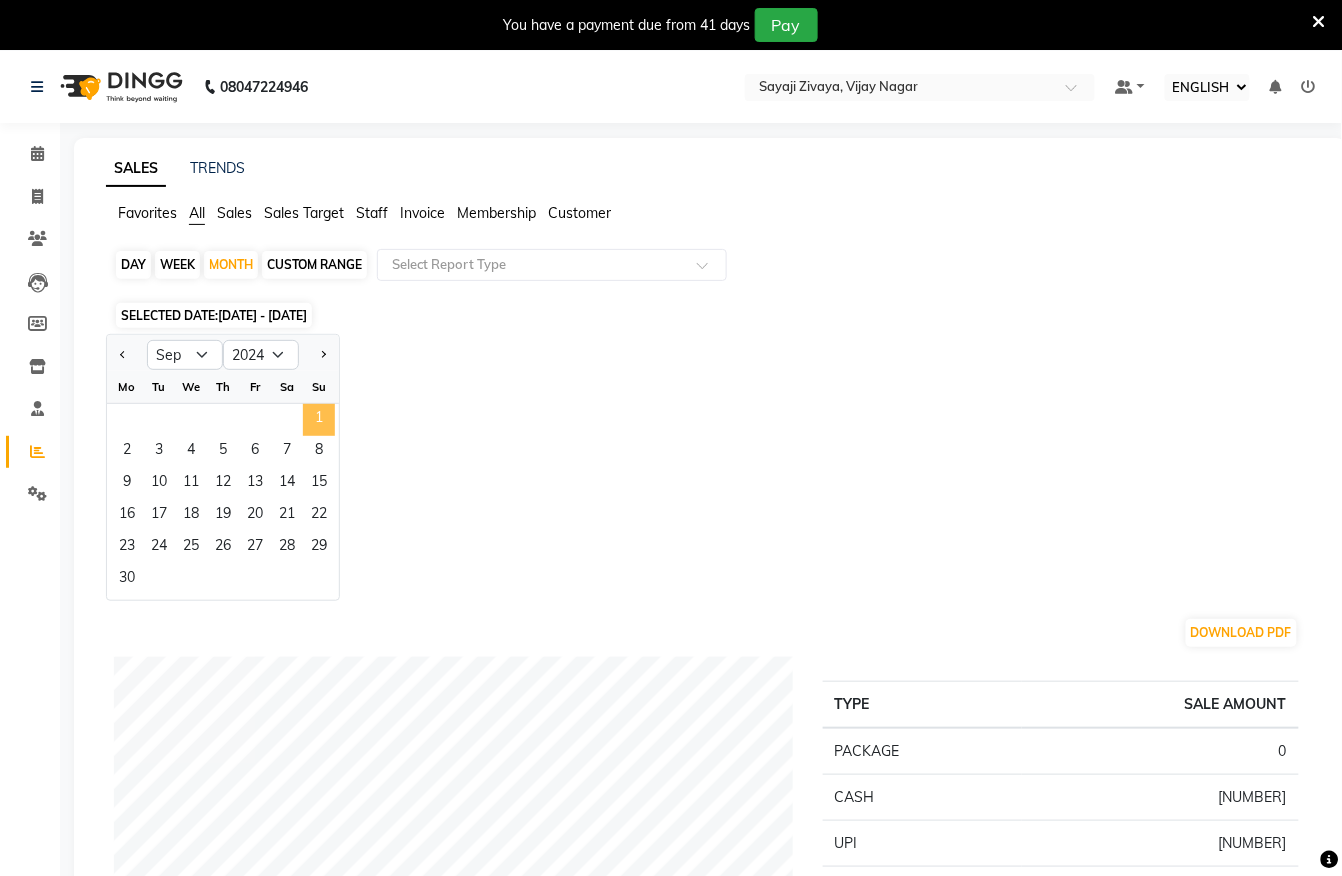 click on "1" 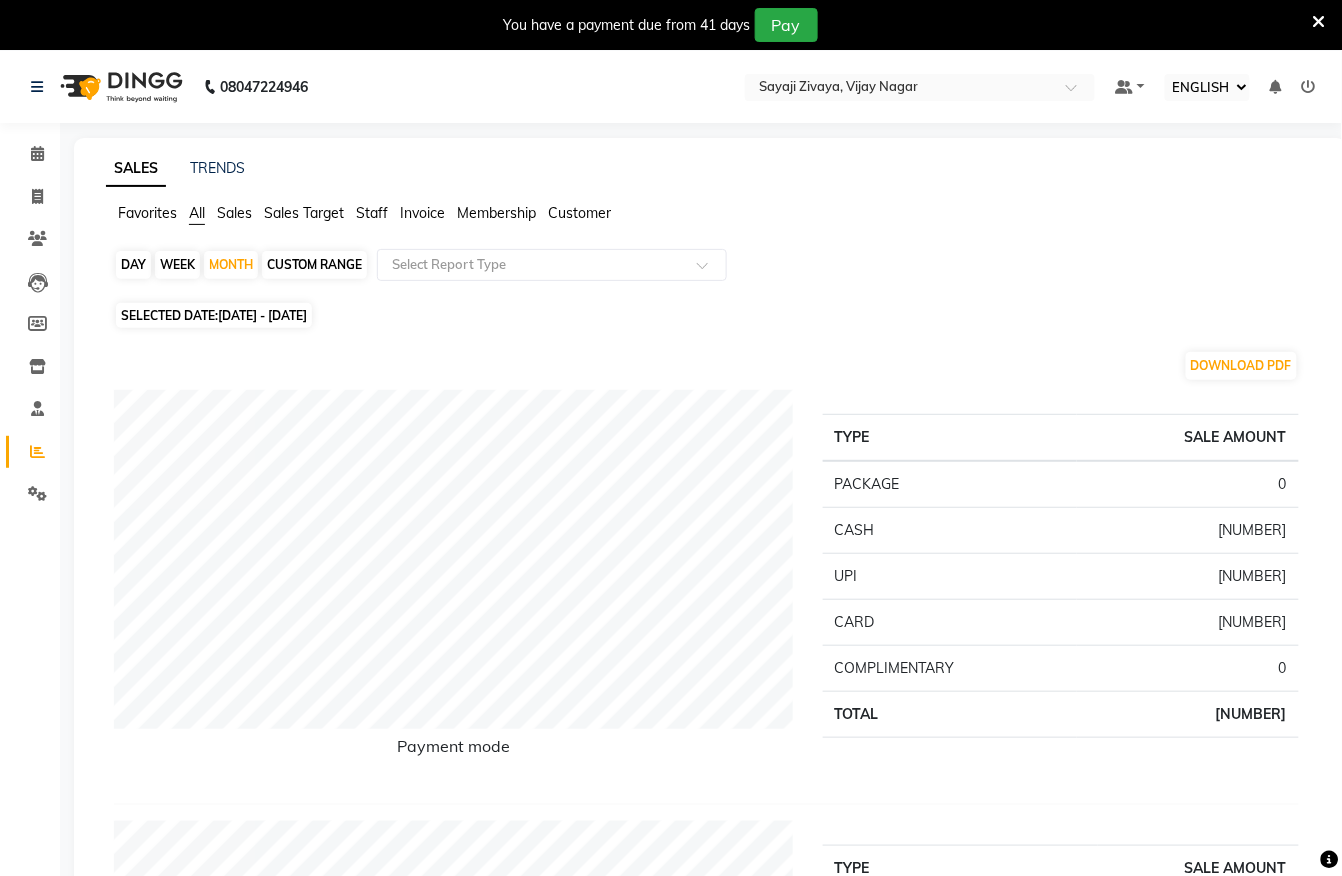 click on "[DATE] - [DATE]" 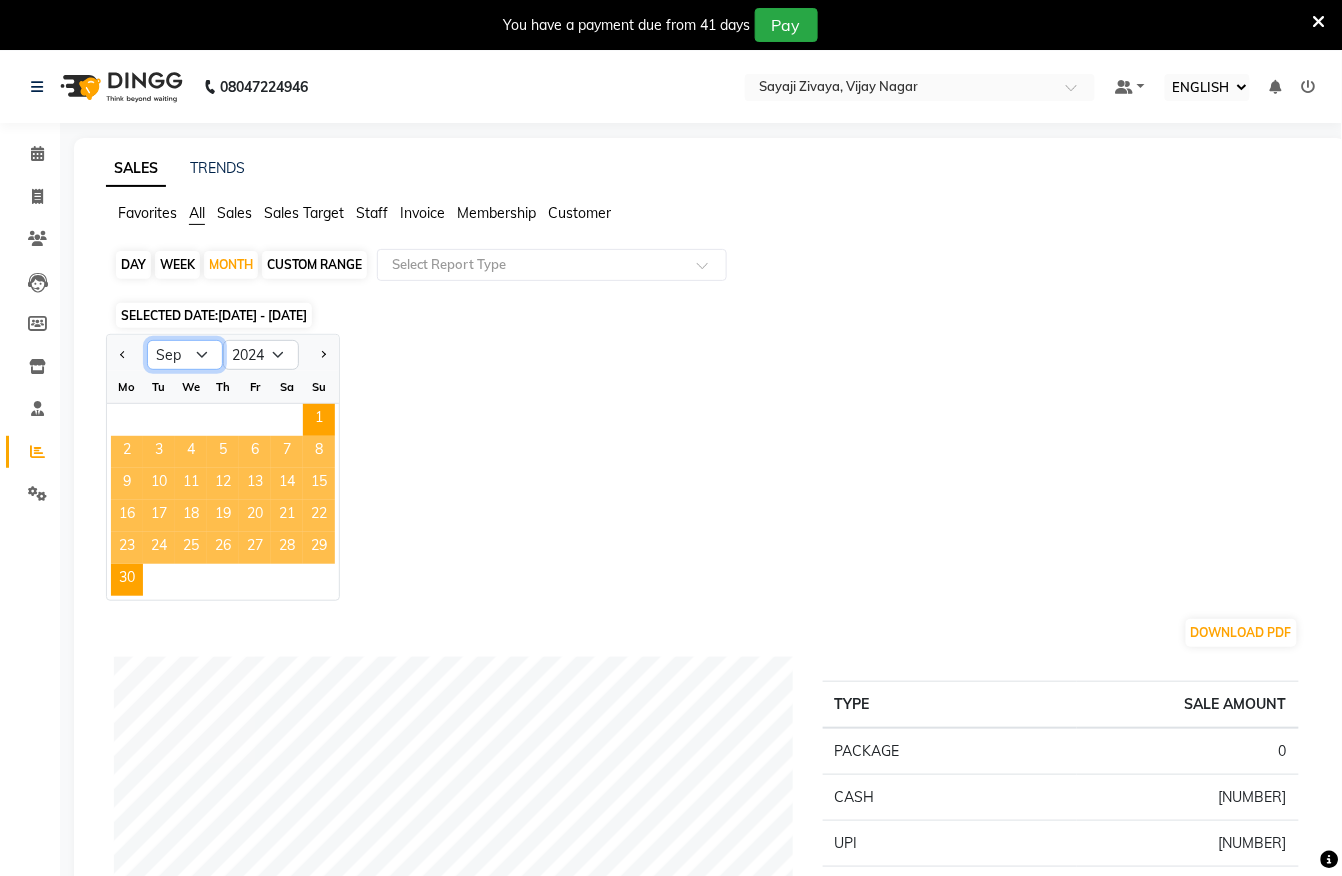 click on "Jan Feb Mar Apr May Jun Jul Aug Sep Oct Nov Dec" 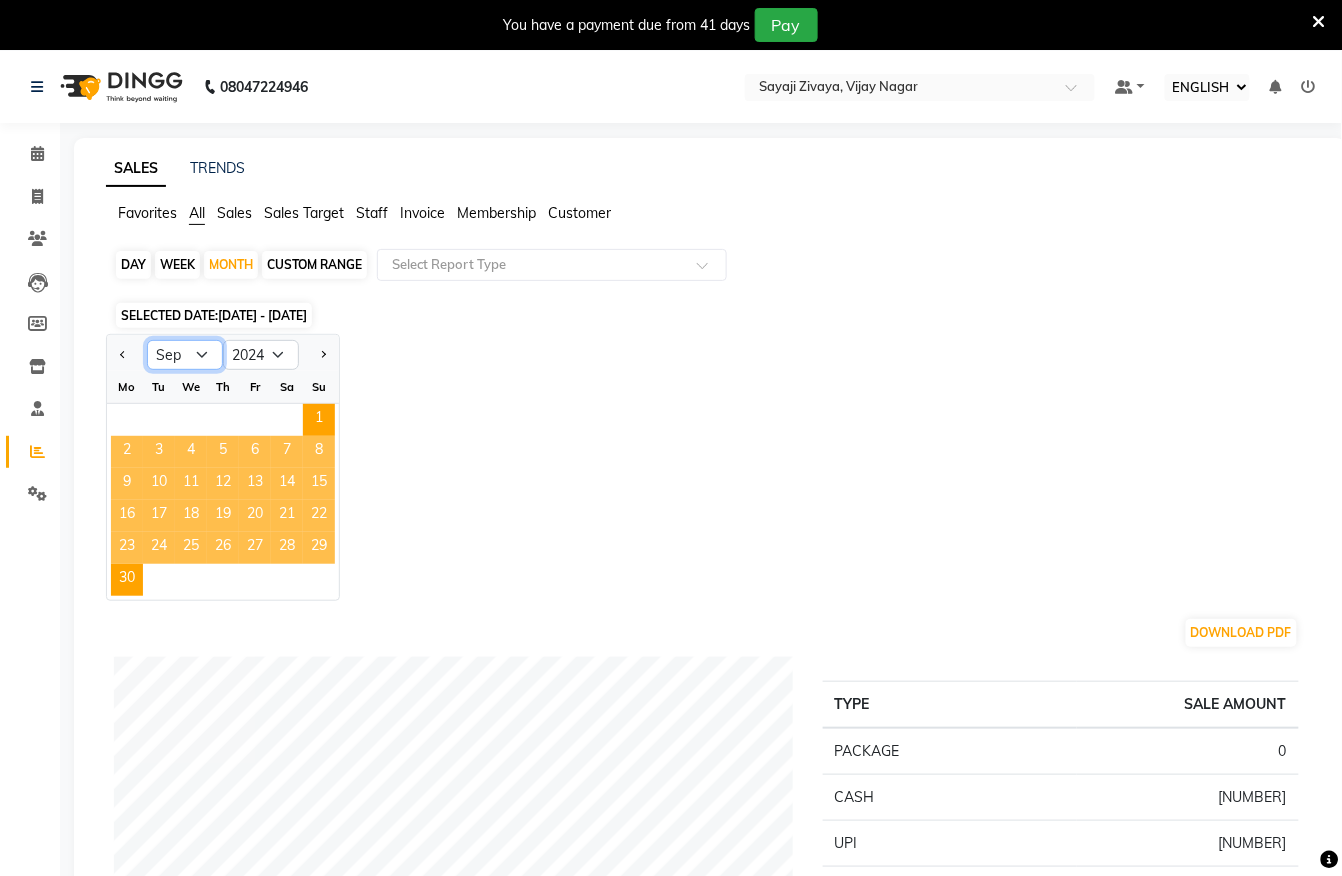 select on "10" 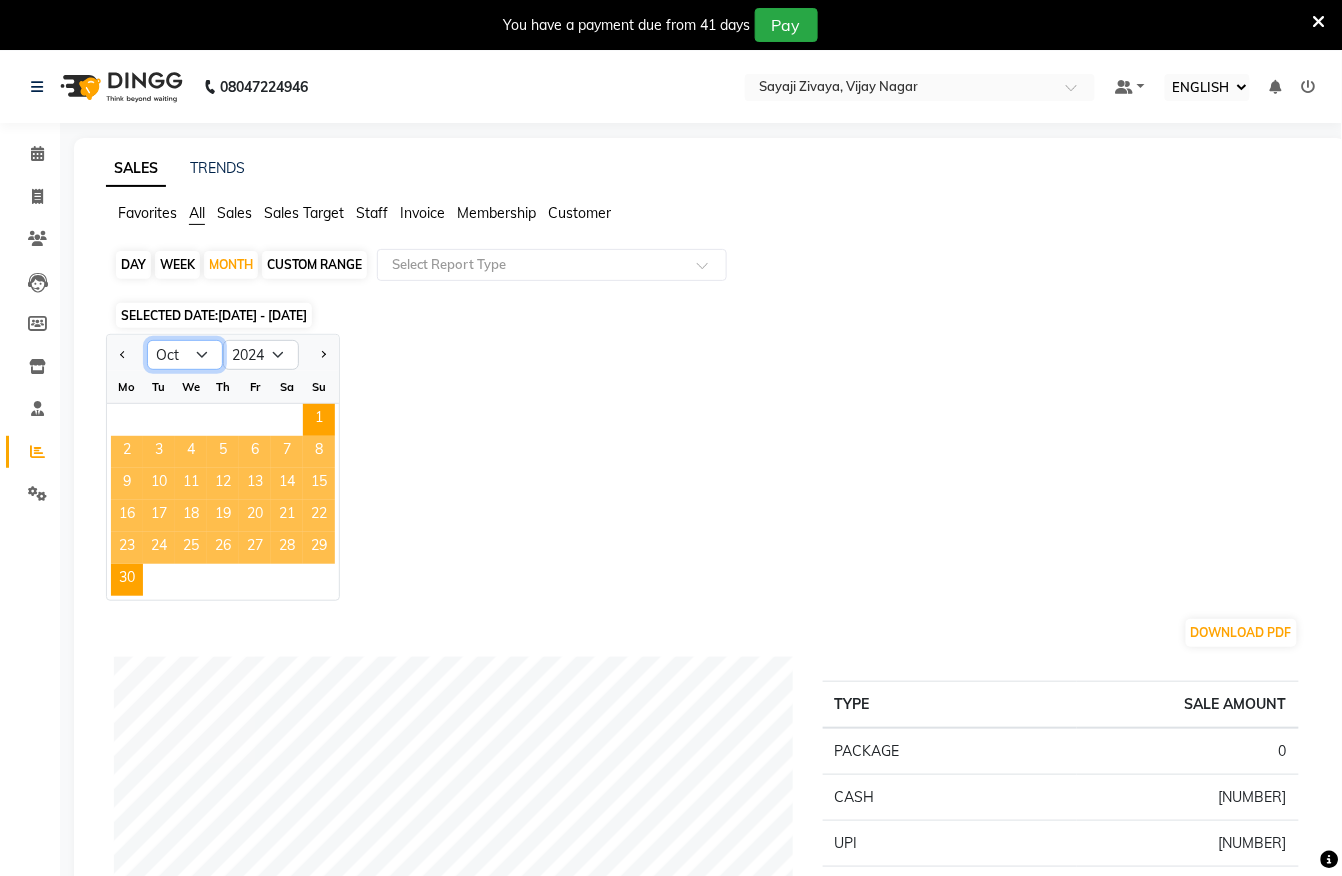 click on "Jan Feb Mar Apr May Jun Jul Aug Sep Oct Nov Dec" 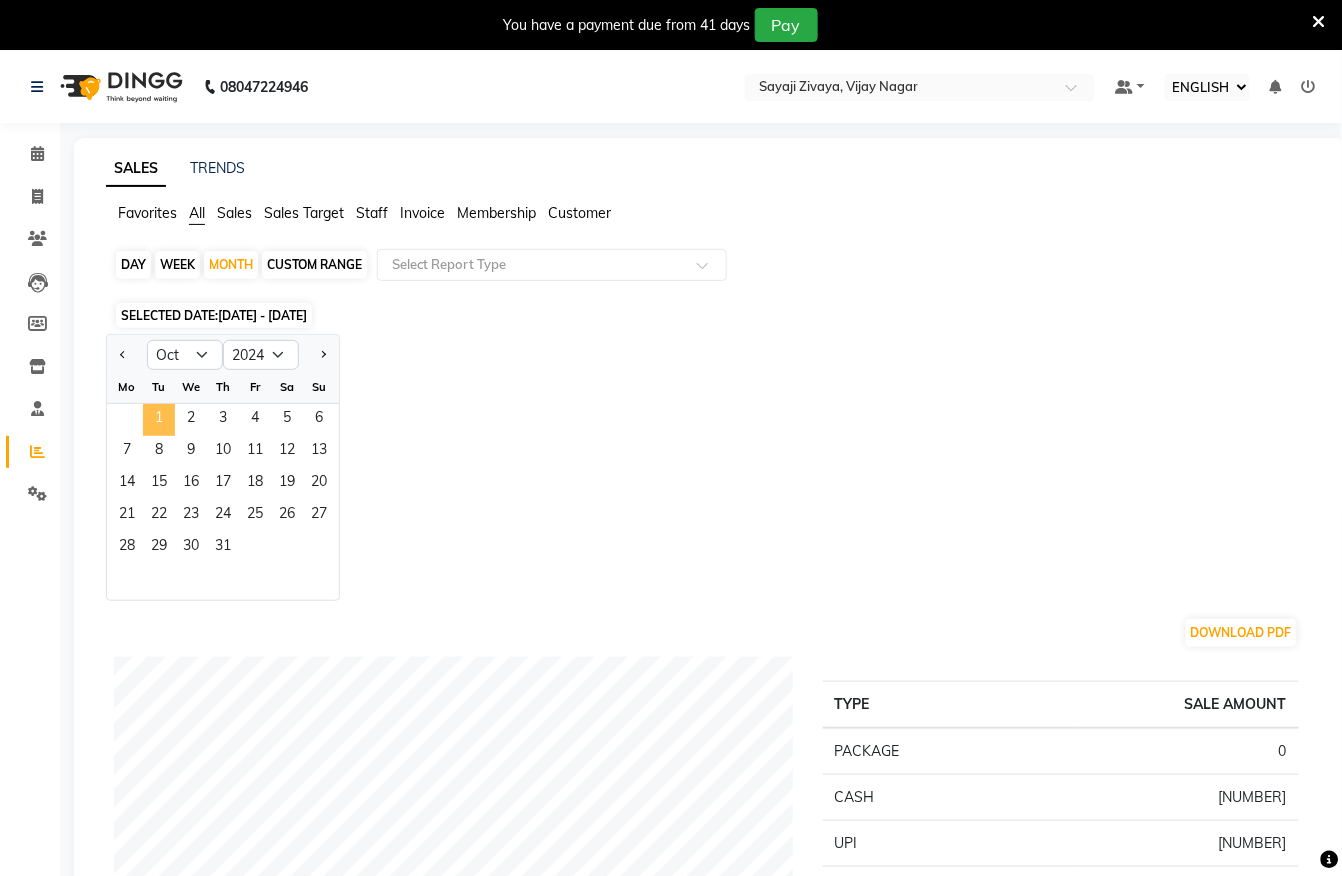 click on "1" 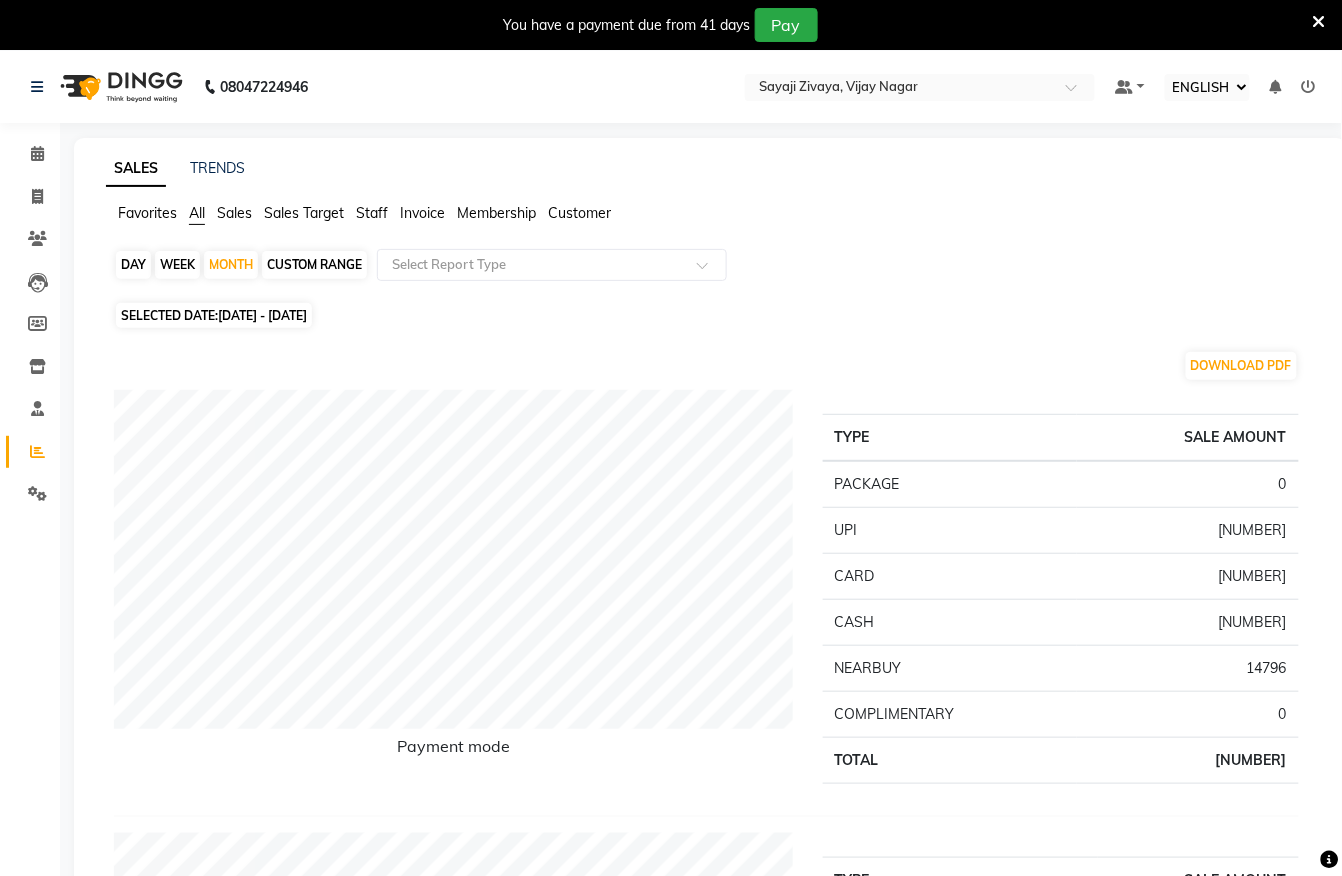 click on "[DATE] - [DATE]" 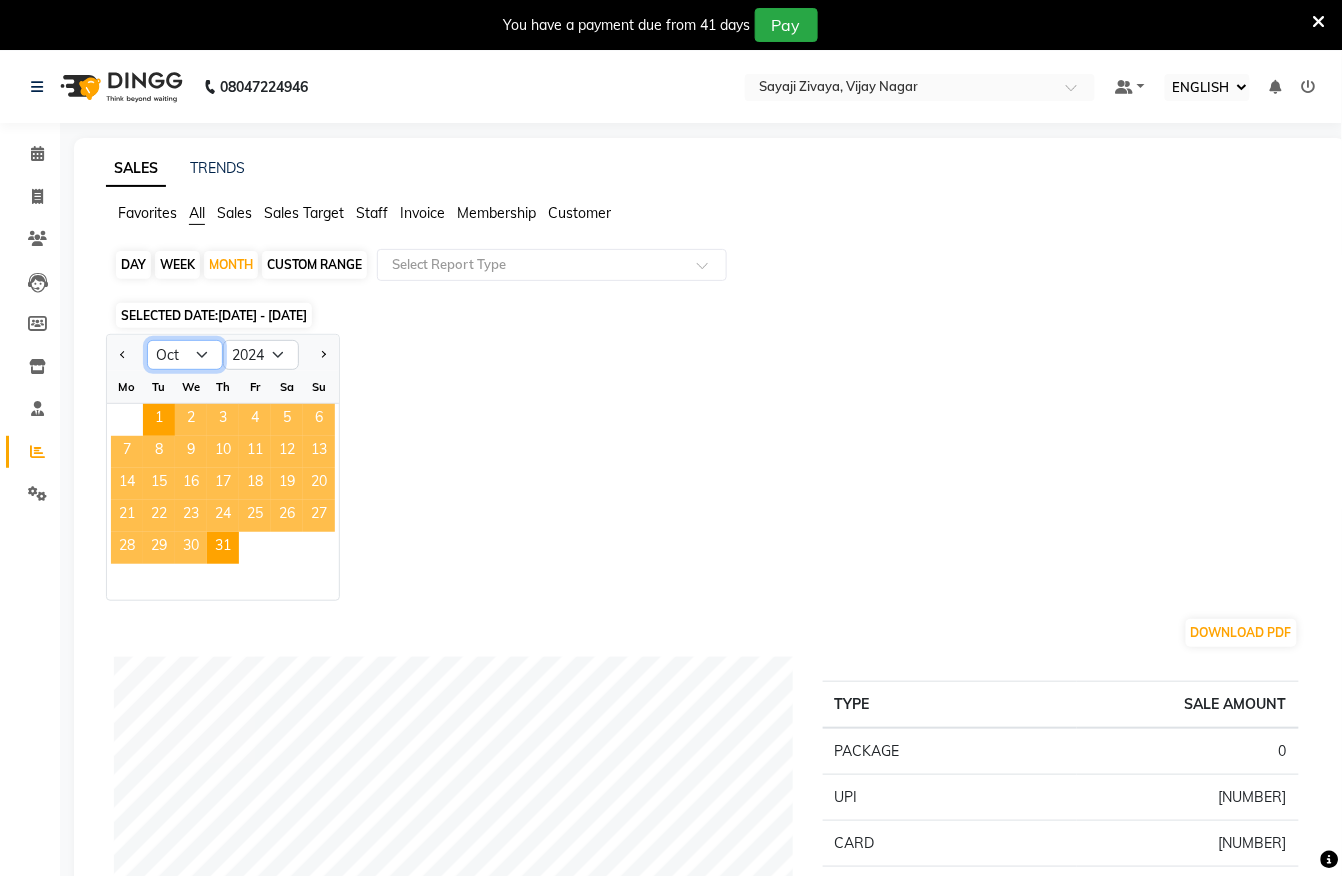 click on "Jan Feb Mar Apr May Jun Jul Aug Sep Oct Nov Dec" 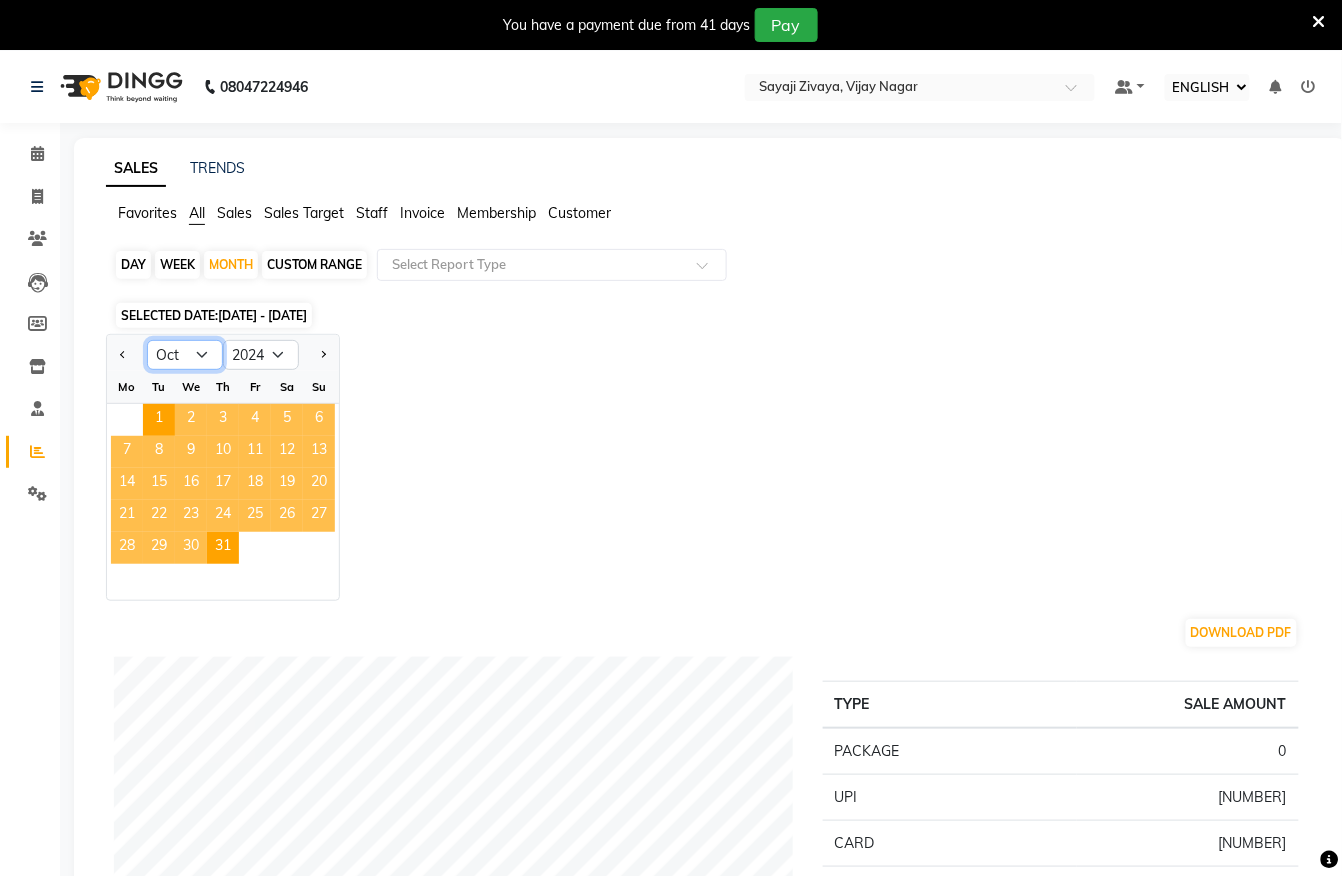 select on "11" 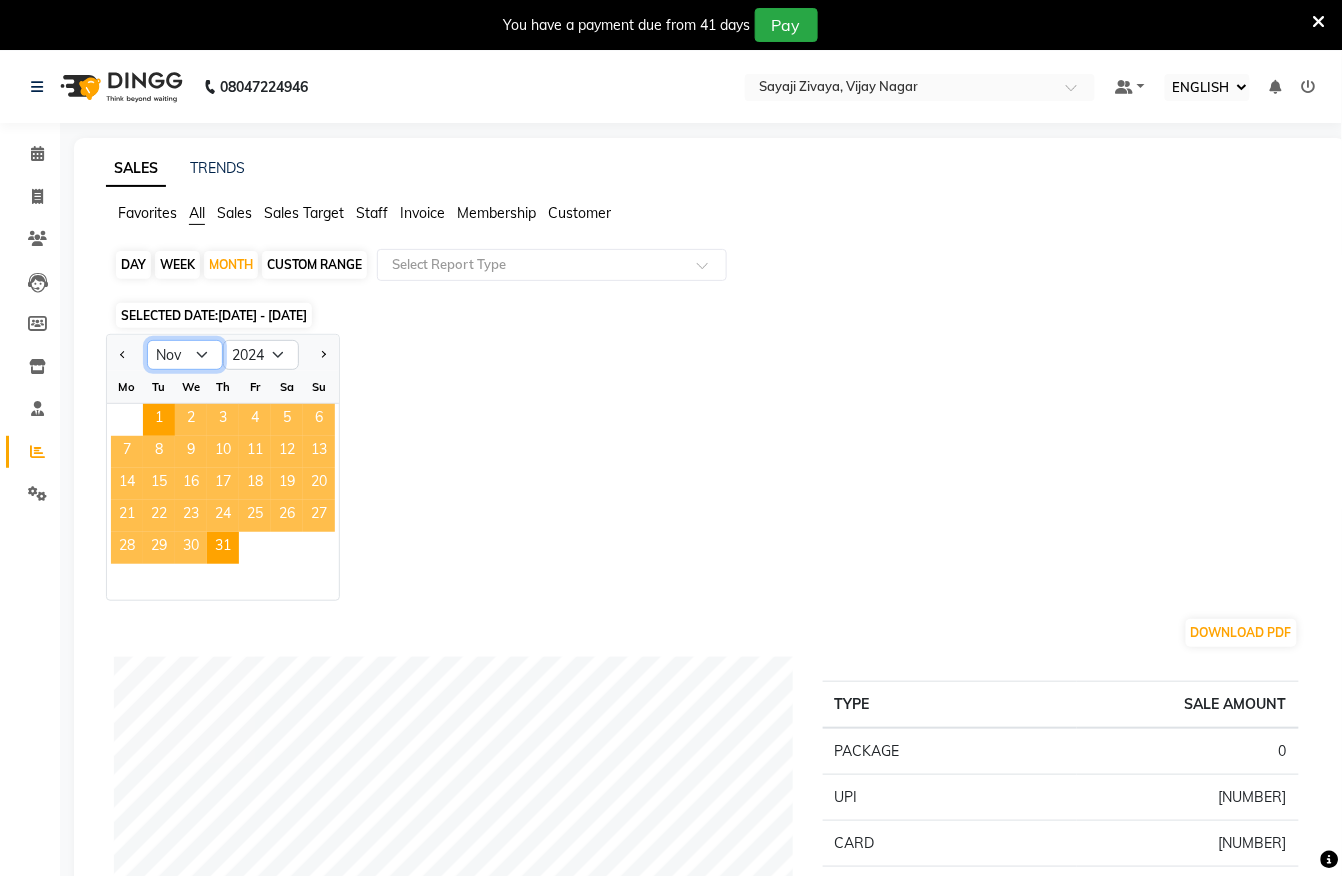 click on "Jan Feb Mar Apr May Jun Jul Aug Sep Oct Nov Dec" 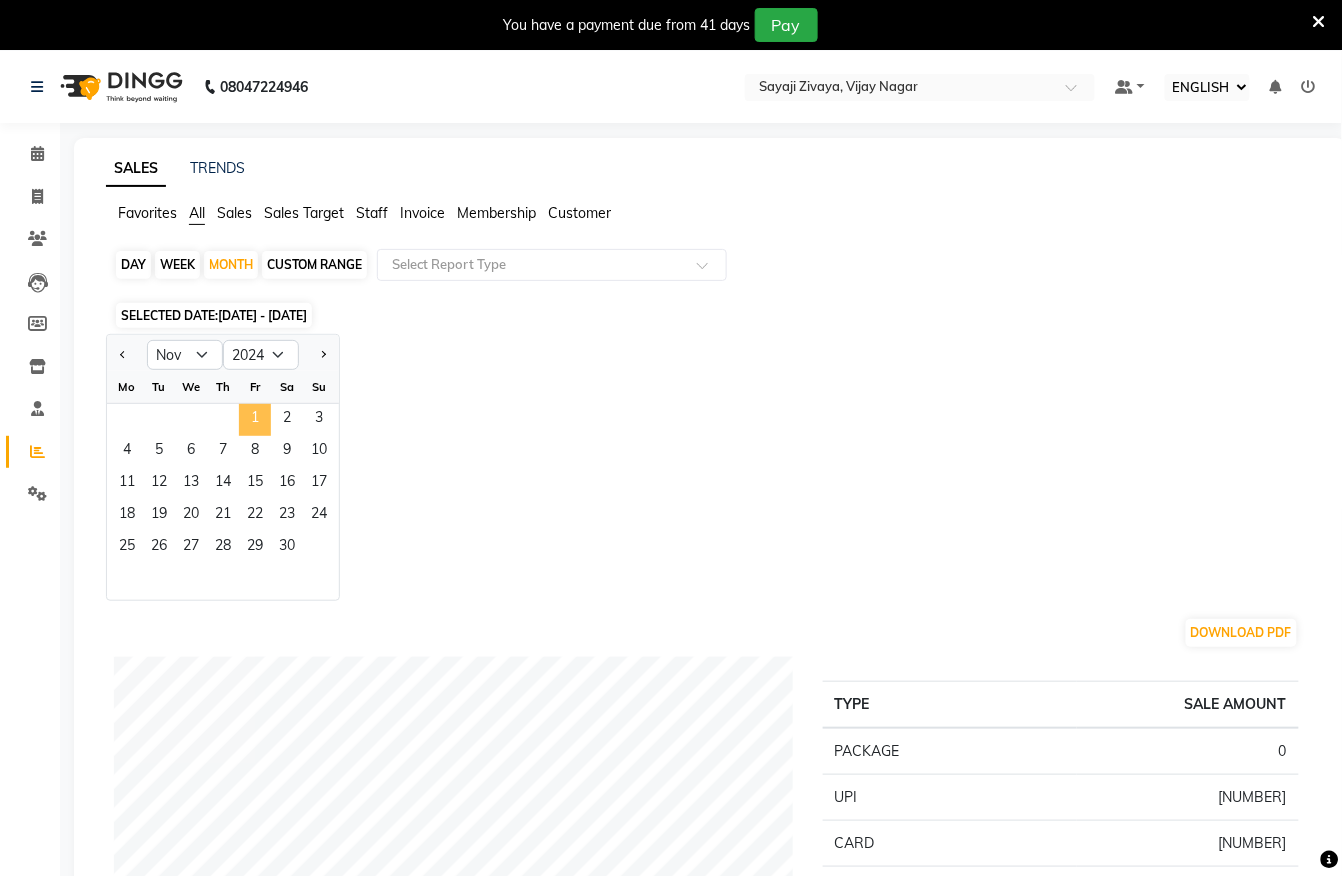 click on "1" 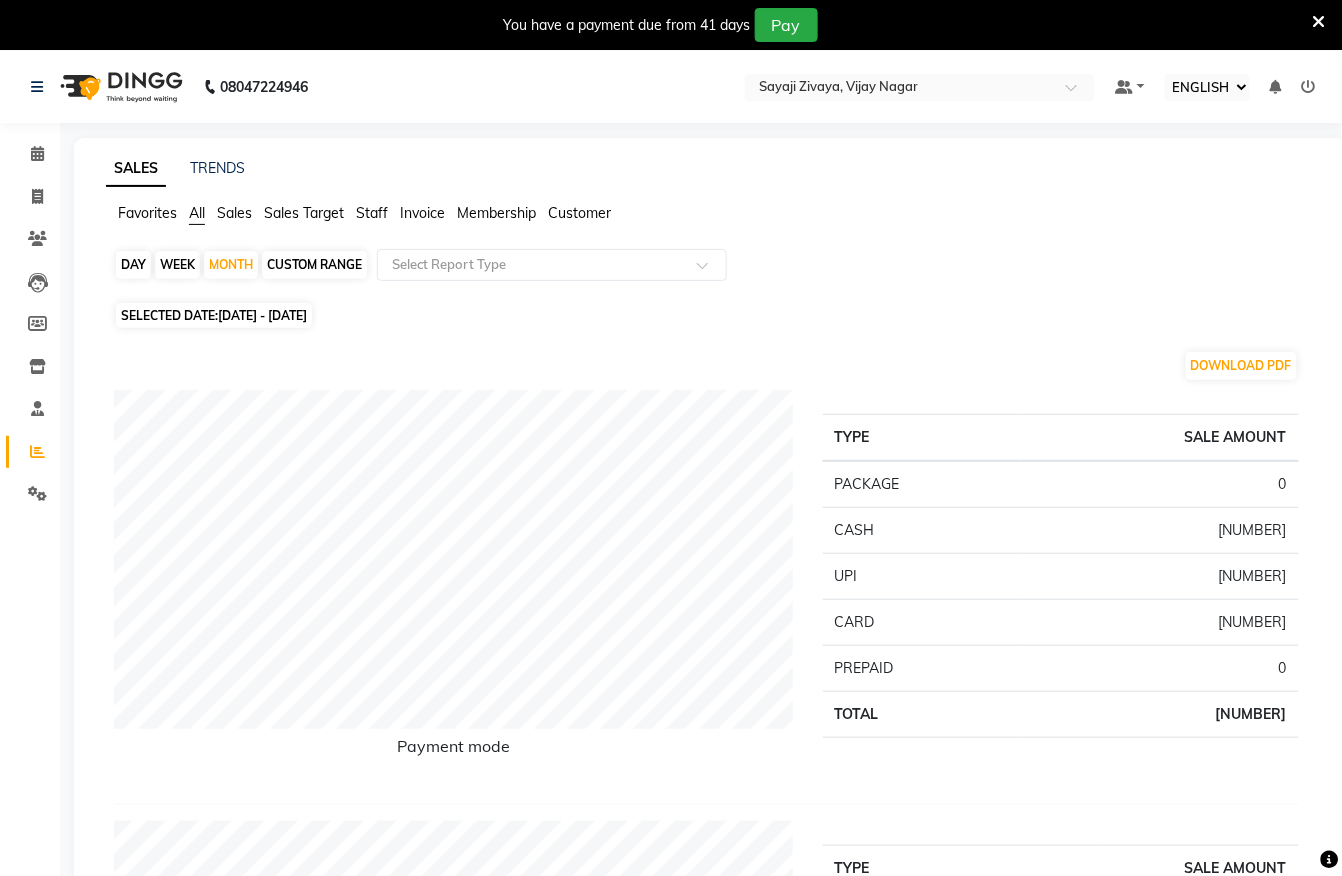 click on "[DATE] - [DATE]" 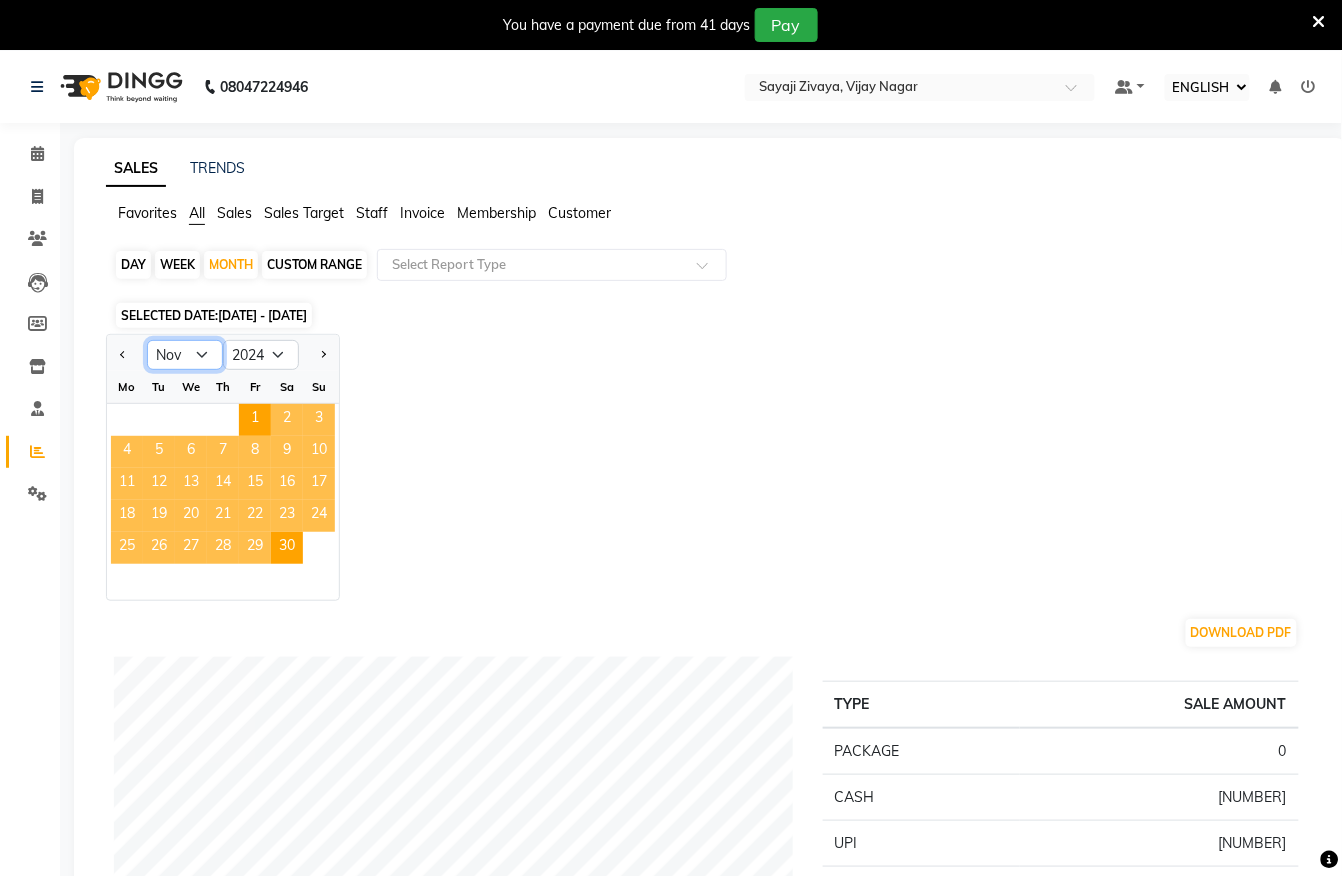click on "Jan Feb Mar Apr May Jun Jul Aug Sep Oct Nov Dec" 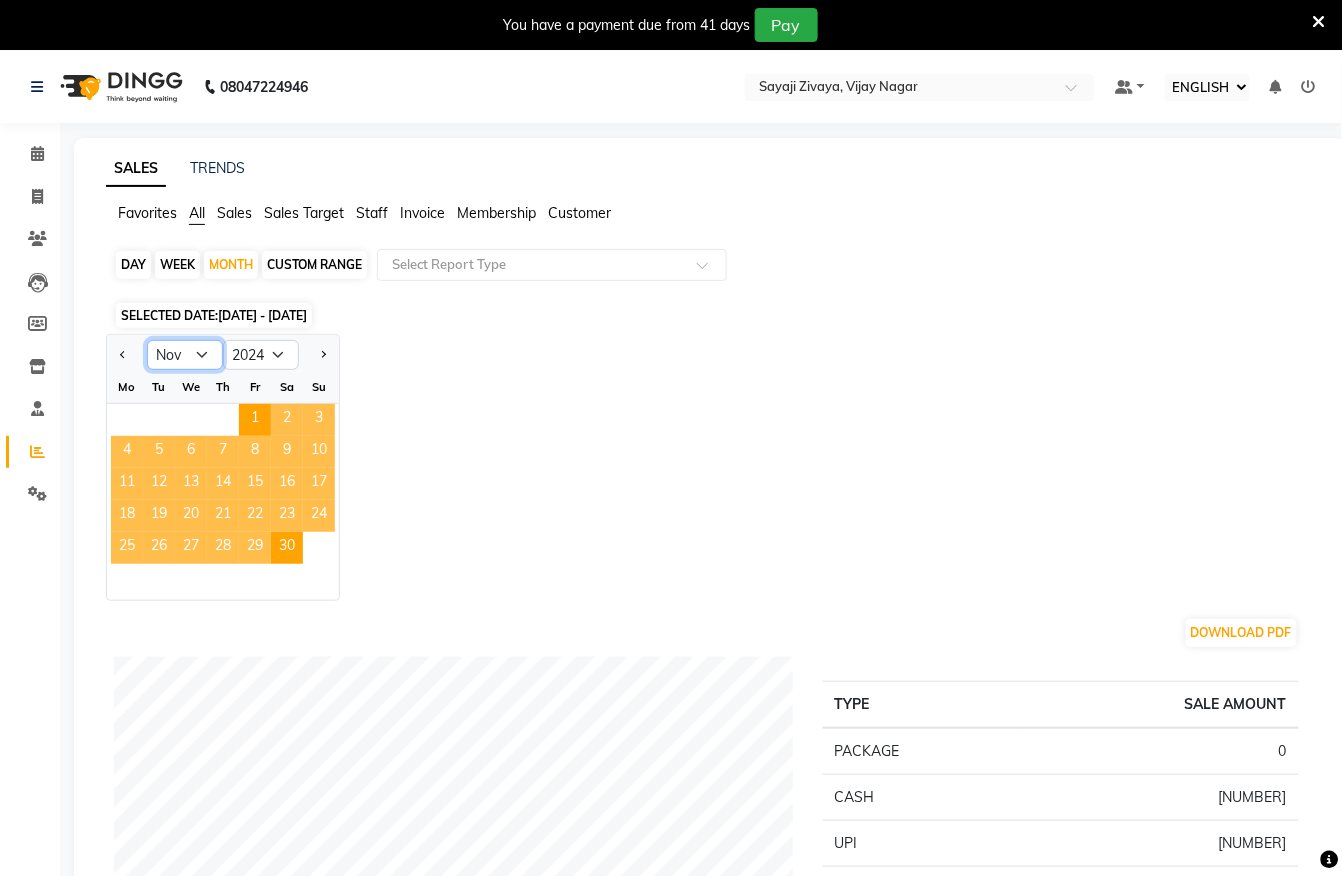select on "12" 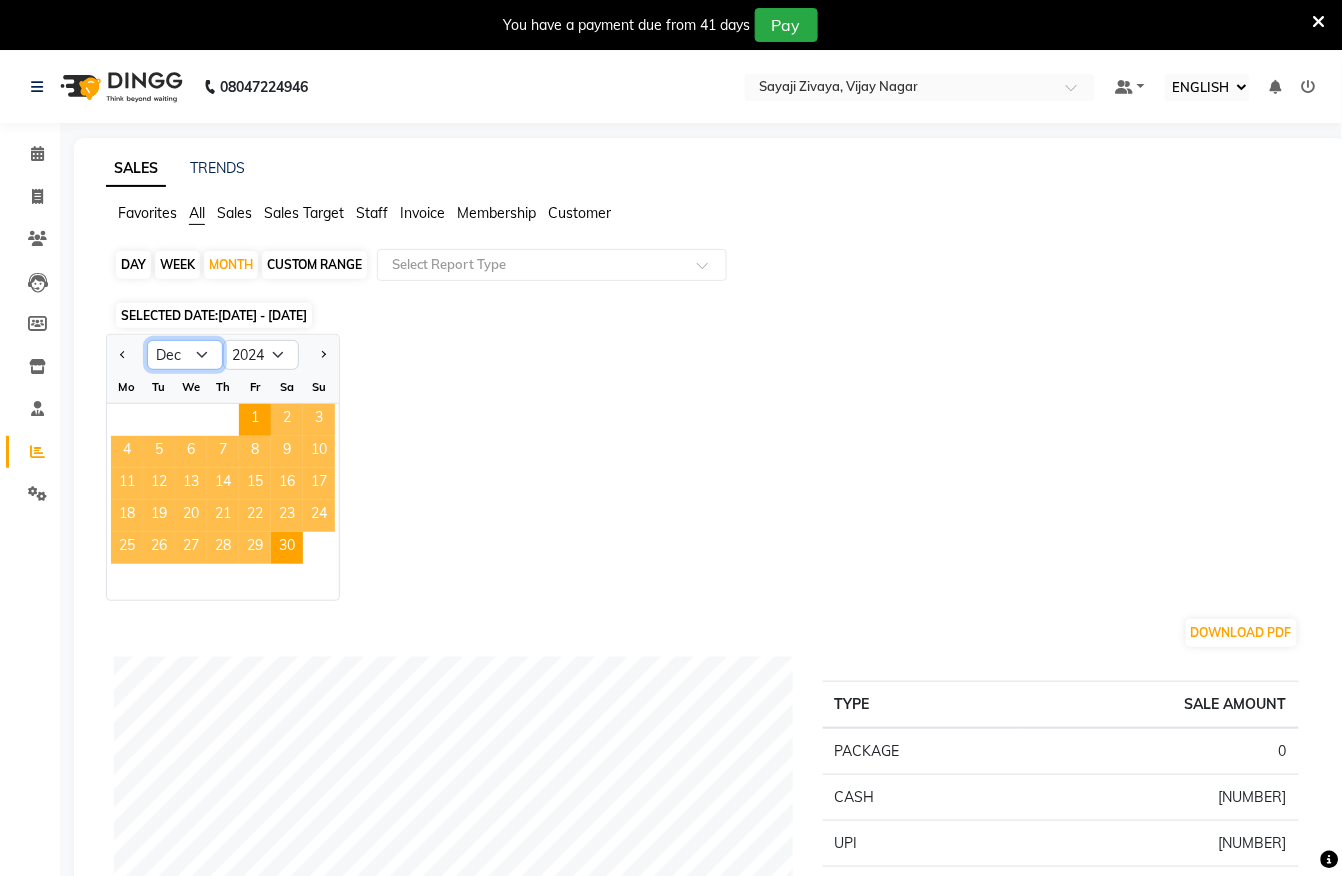 click on "Jan Feb Mar Apr May Jun Jul Aug Sep Oct Nov Dec" 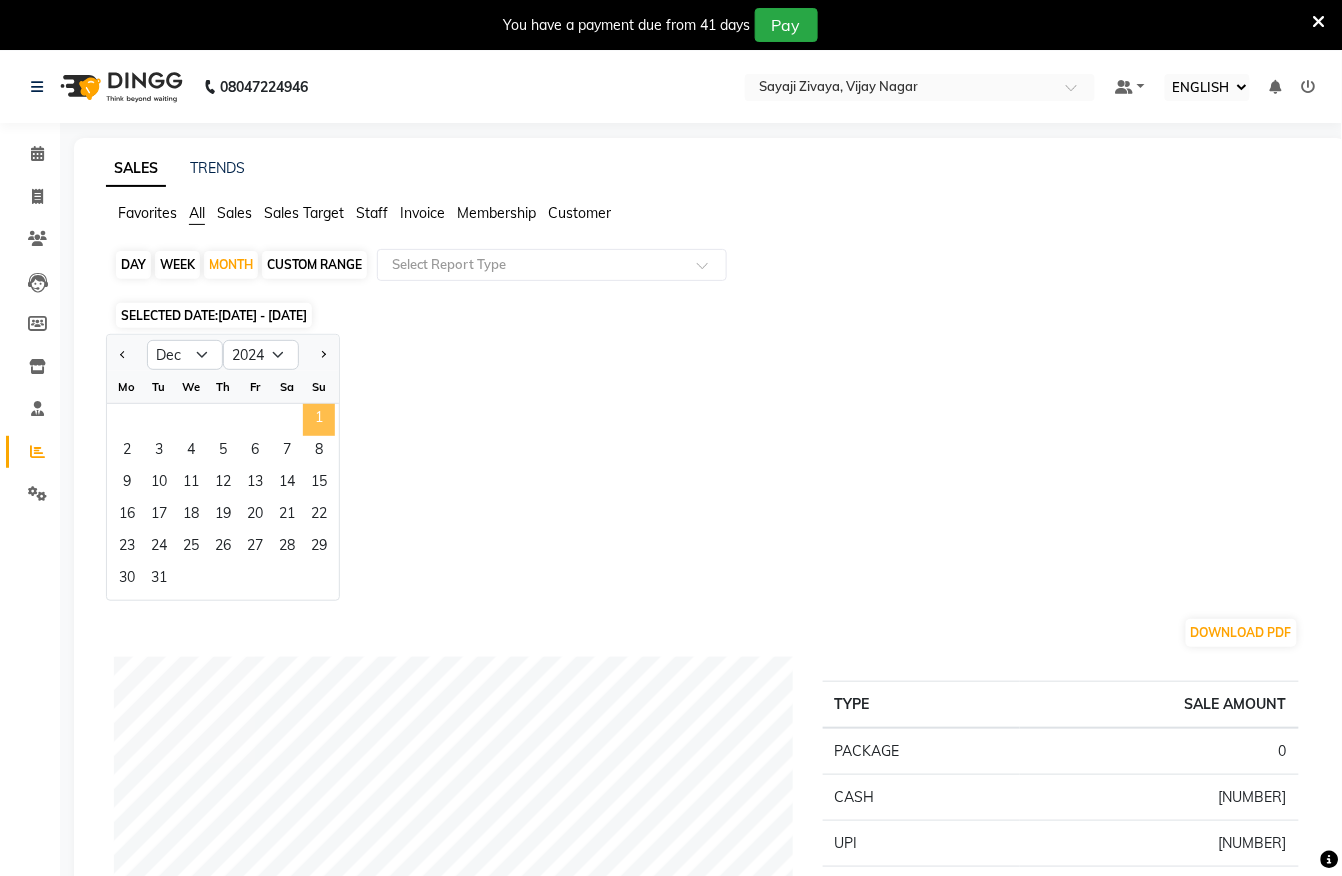 click on "1" 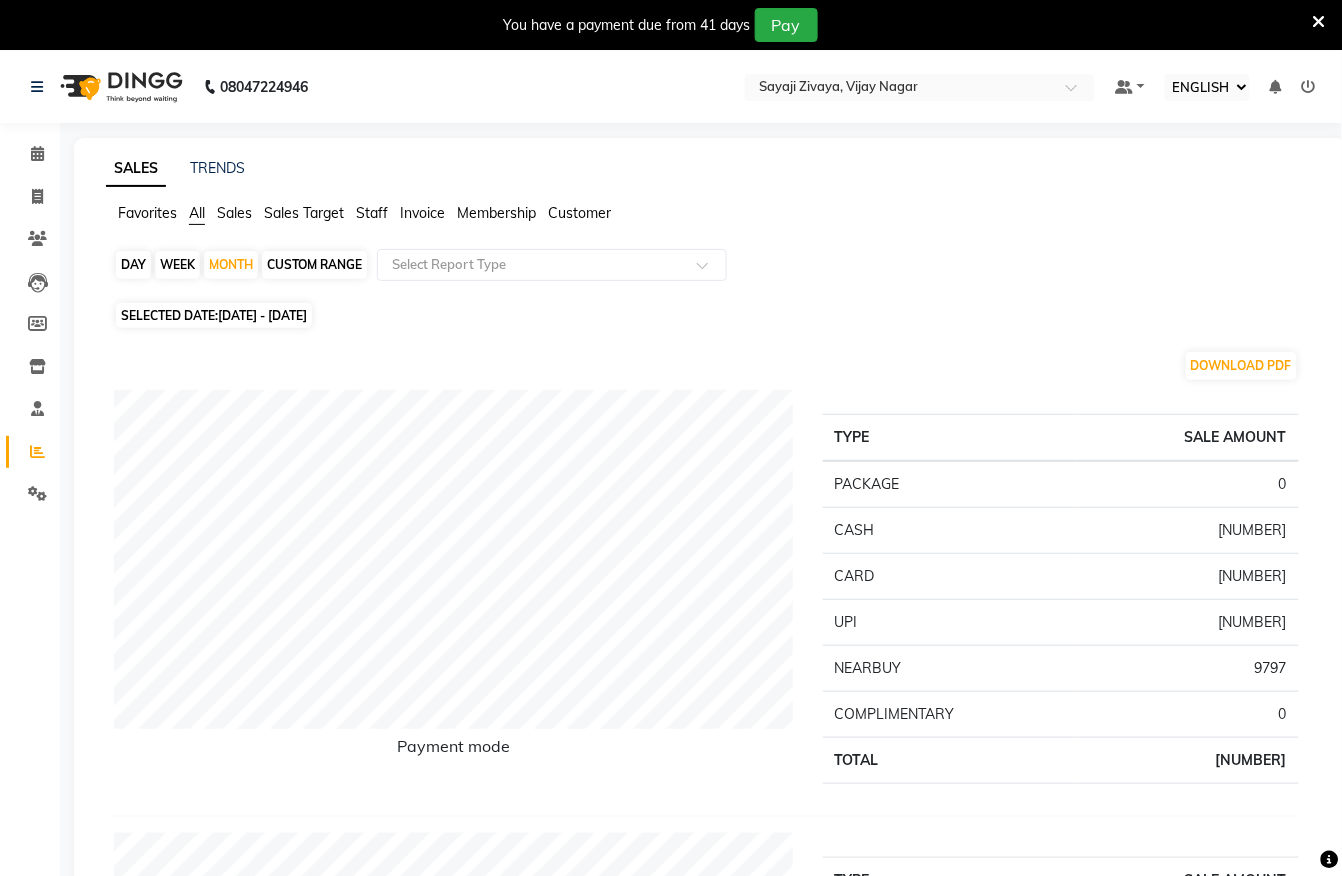 click on "[DATE] - [DATE]" 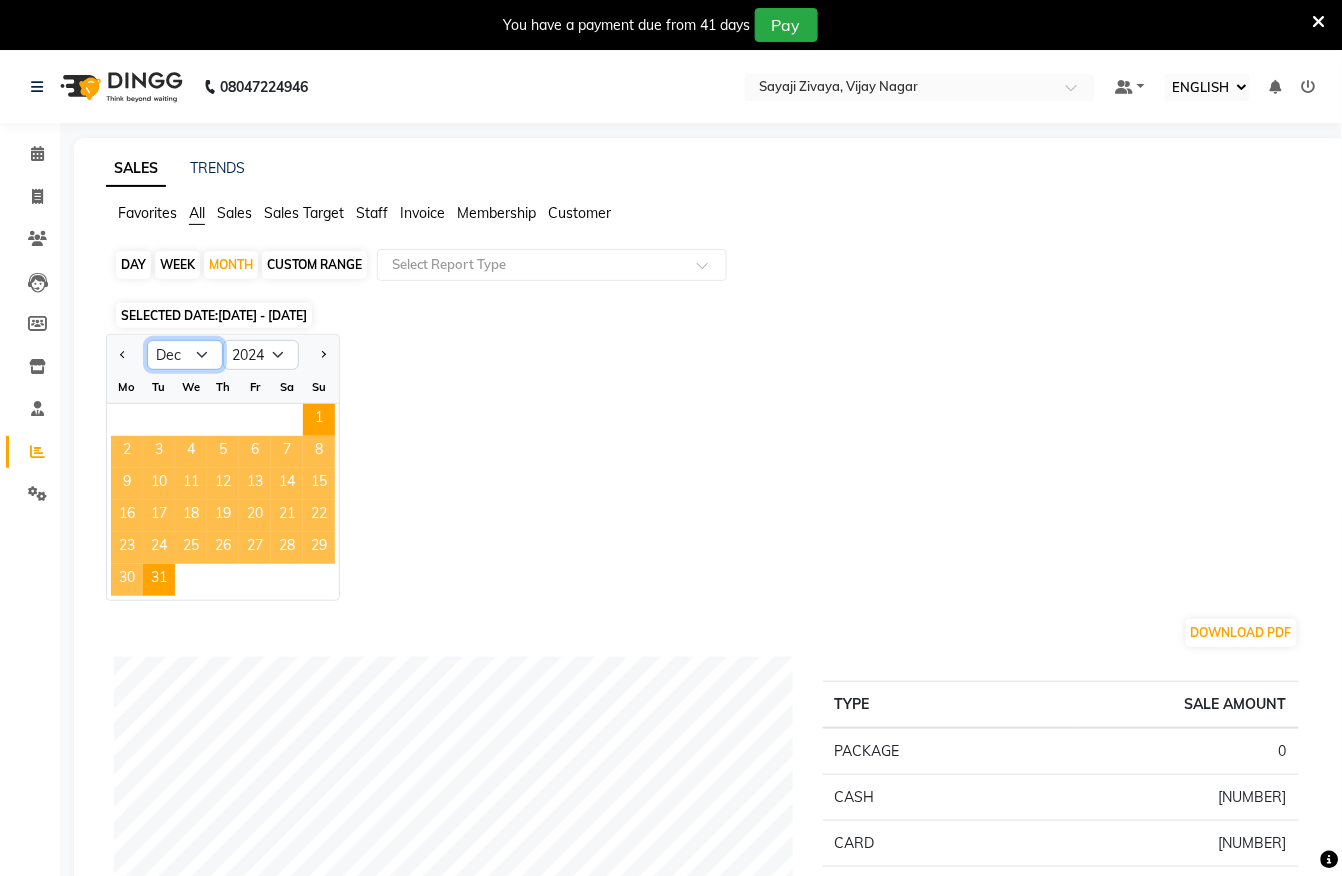 click on "Jan Feb Mar Apr May Jun Jul Aug Sep Oct Nov Dec" 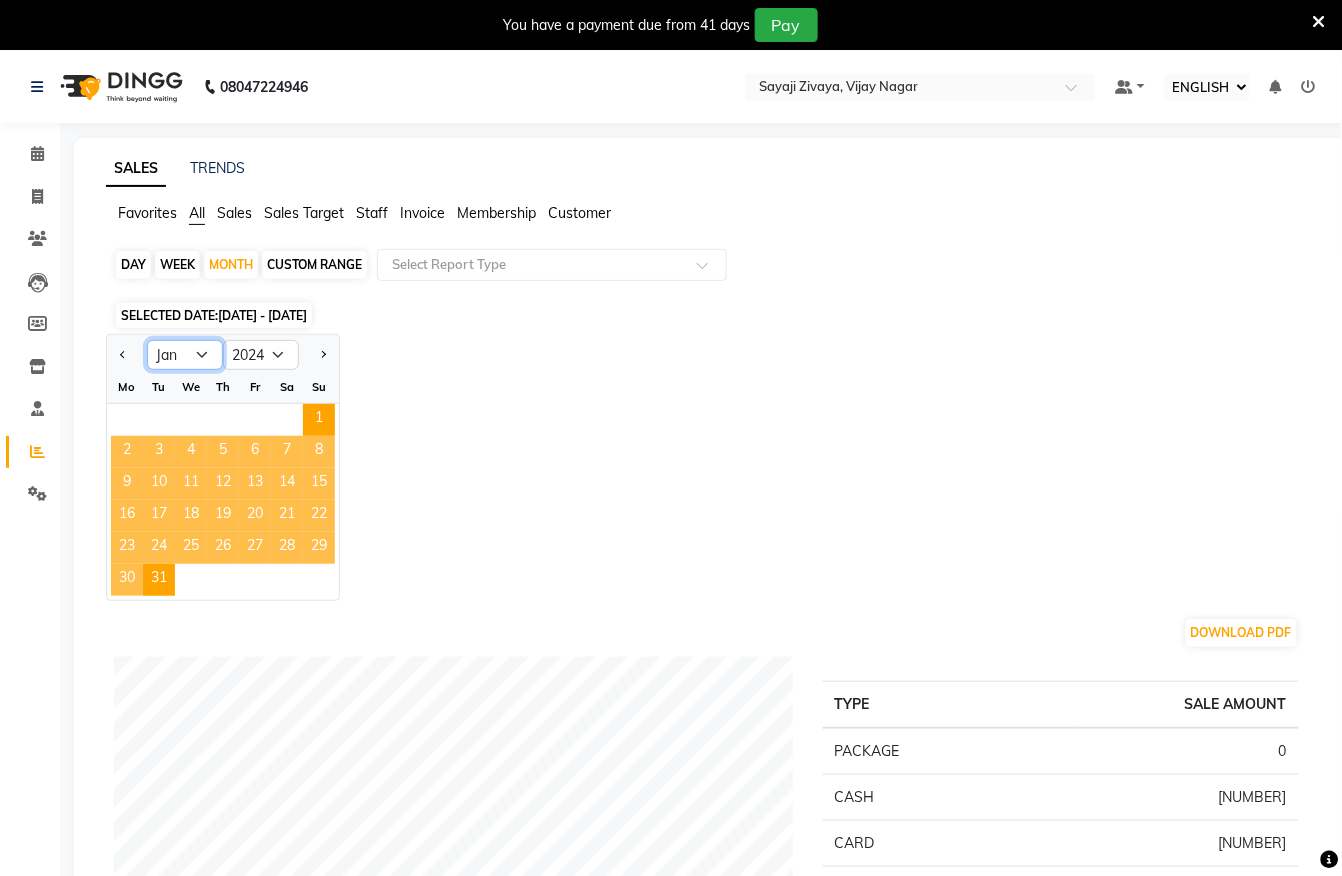 click on "Jan Feb Mar Apr May Jun Jul Aug Sep Oct Nov Dec" 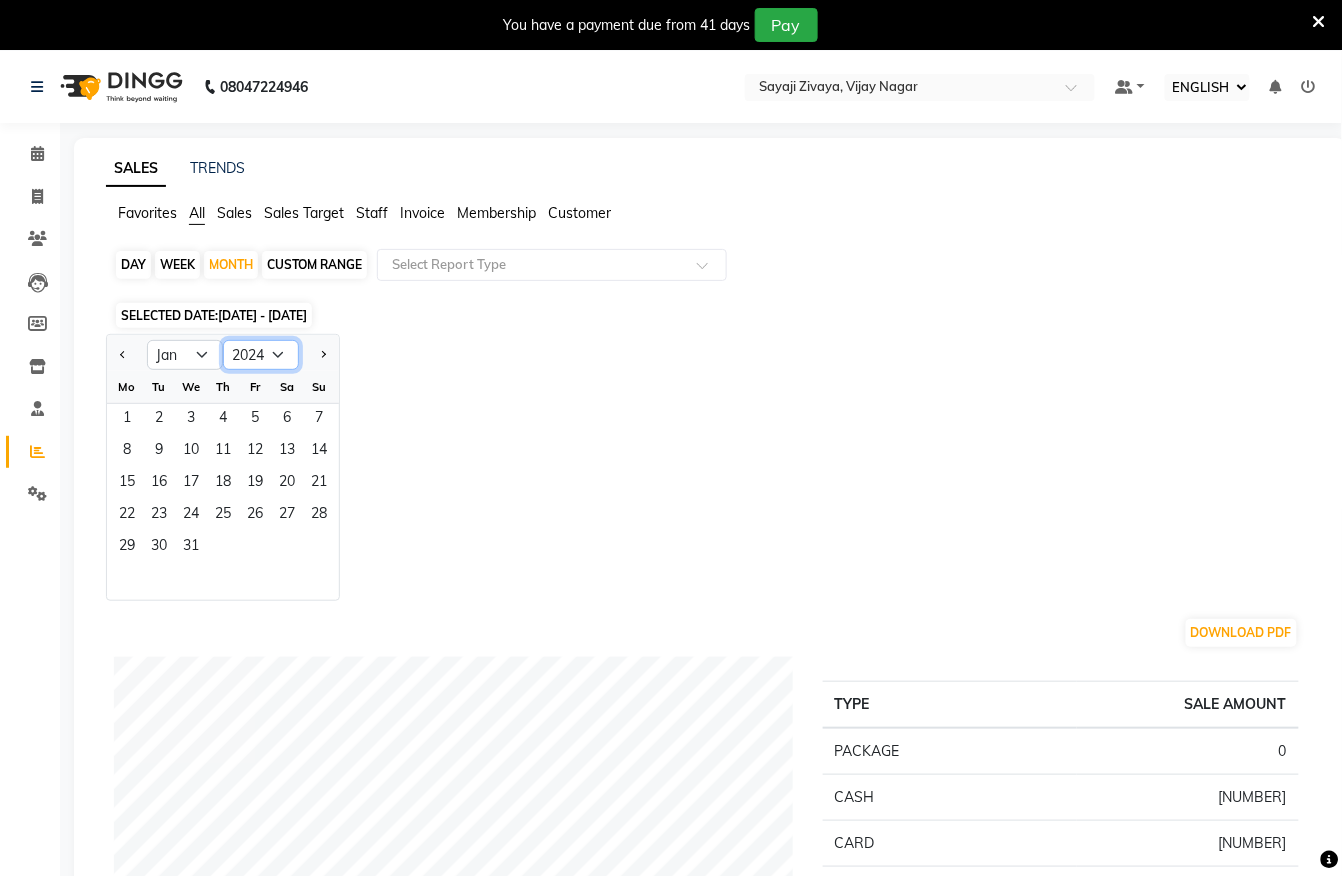click on "2014 2015 2016 2017 2018 2019 2020 2021 2022 2023 2024 2025 2026 2027 2028 2029 2030 2031 2032 2033 2034" 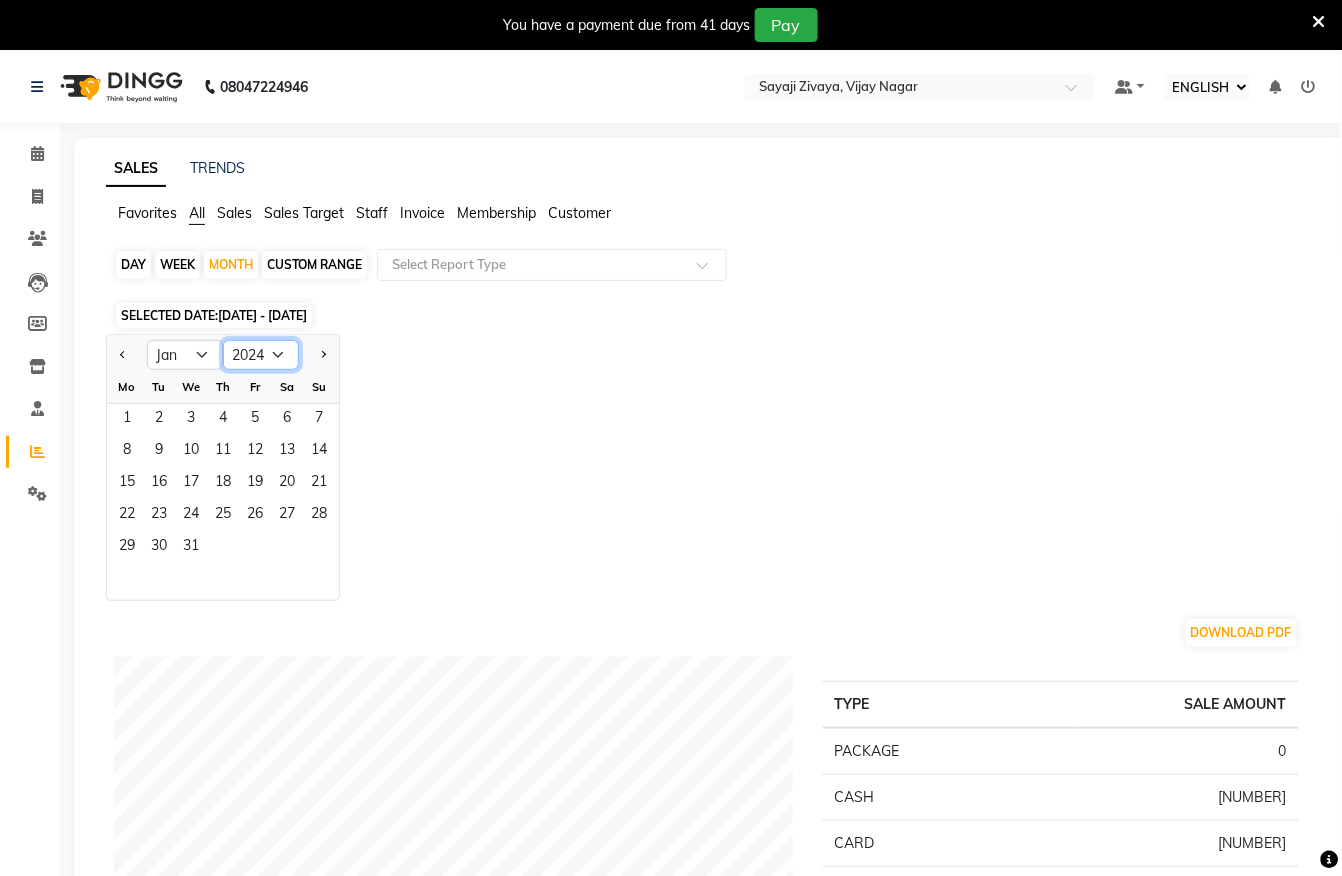 select on "2025" 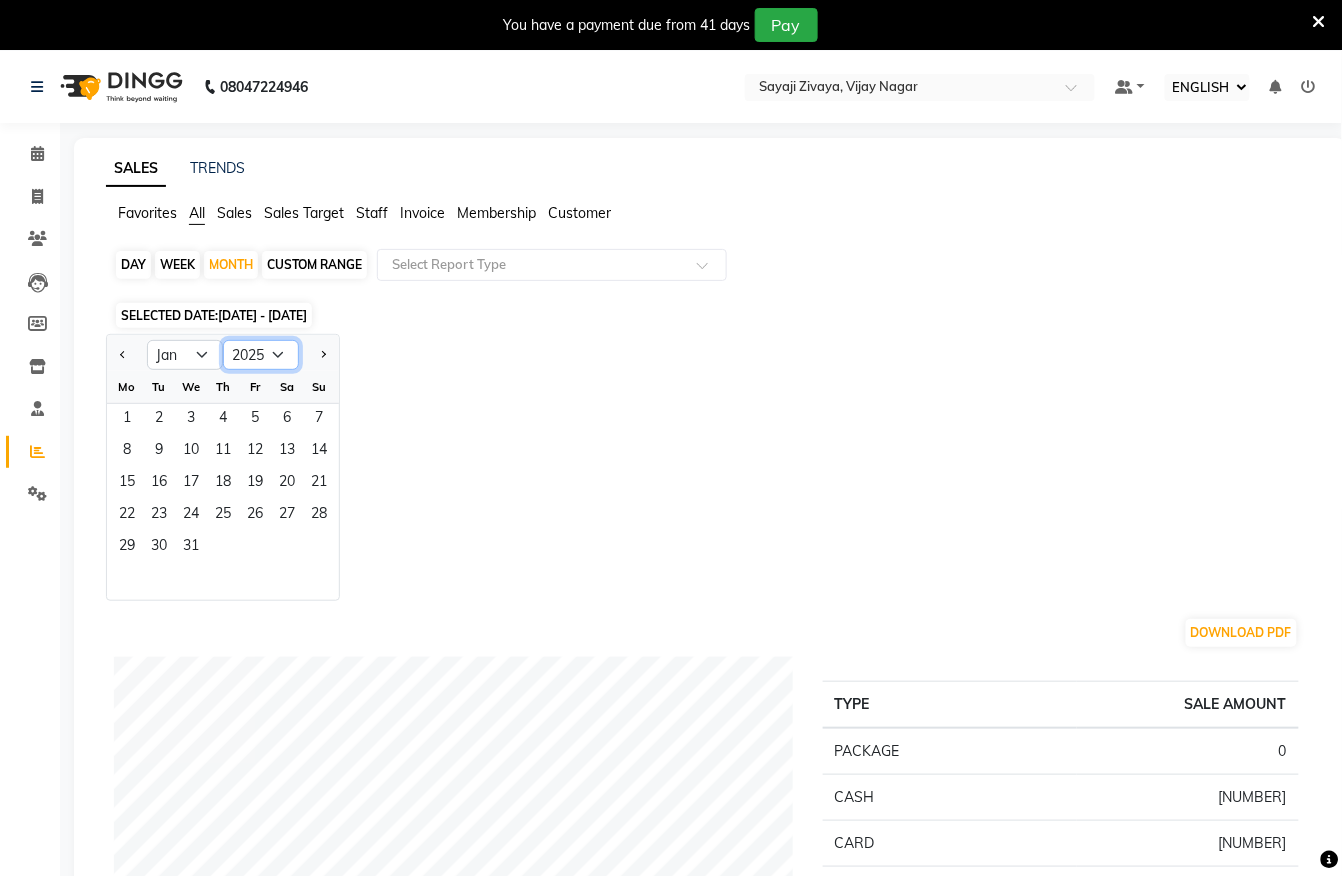 click on "2014 2015 2016 2017 2018 2019 2020 2021 2022 2023 2024 2025 2026 2027 2028 2029 2030 2031 2032 2033 2034" 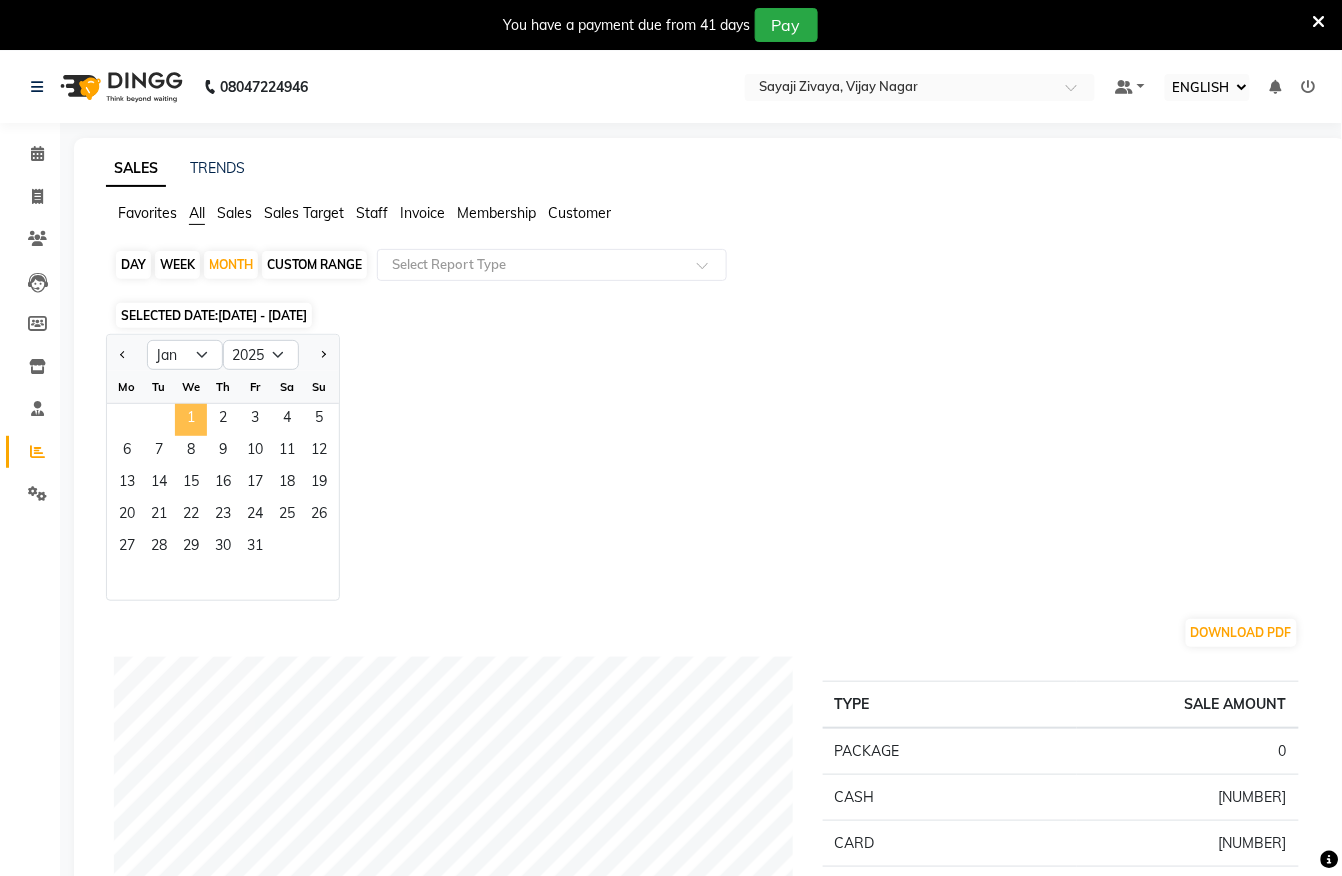 click on "1" 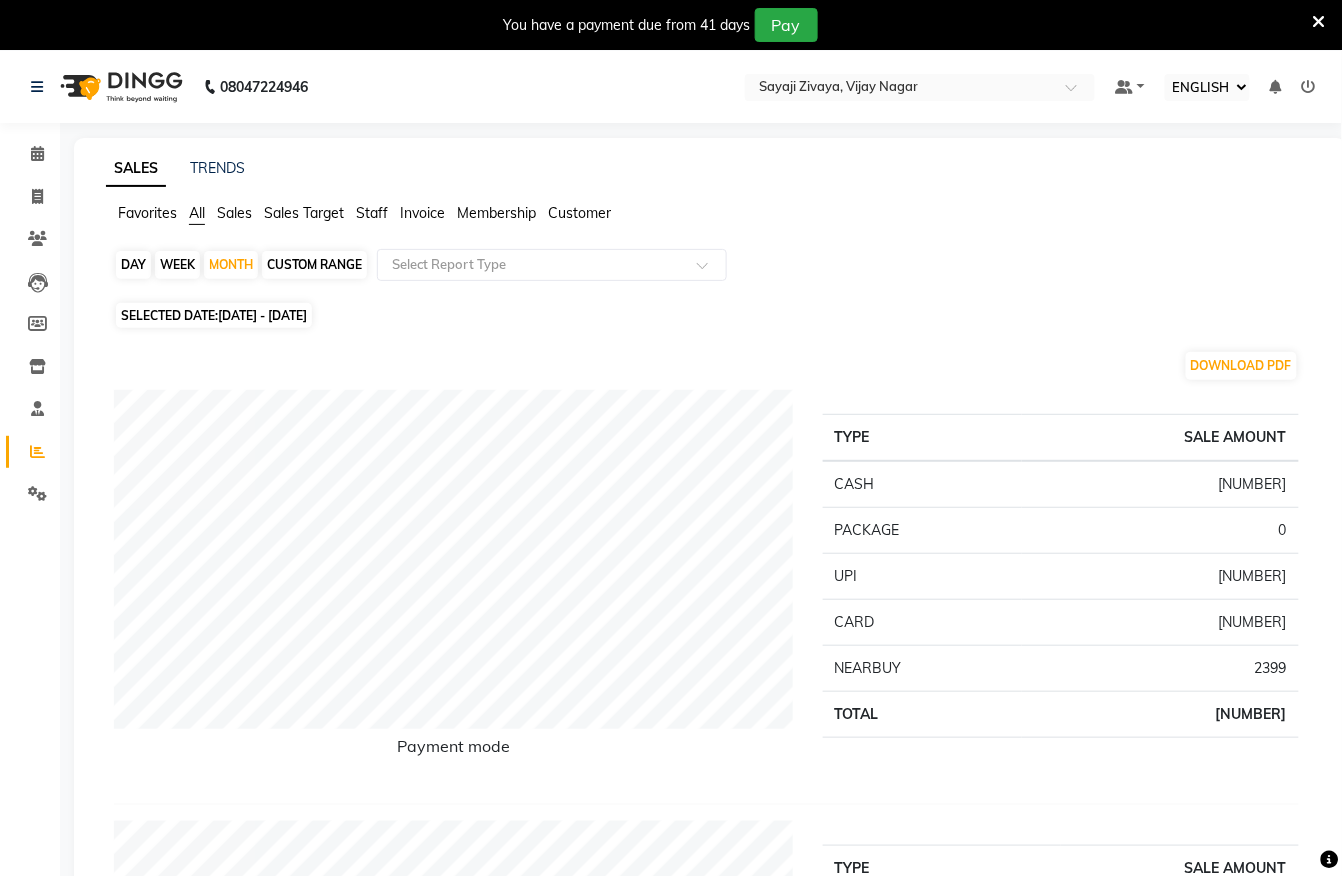 click on "[DATE] - [DATE]" 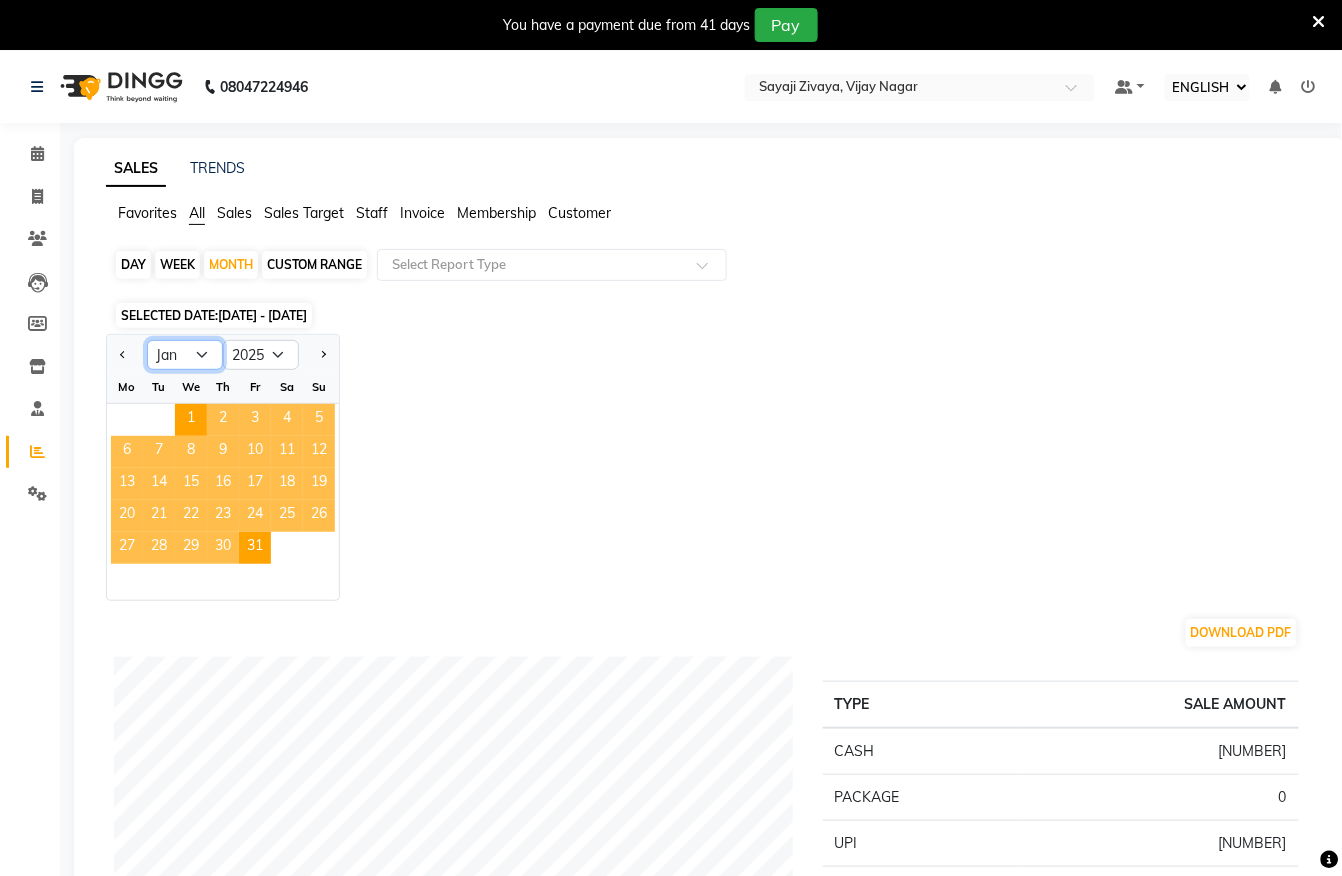 click on "Jan Feb Mar Apr May Jun Jul Aug Sep Oct Nov Dec" 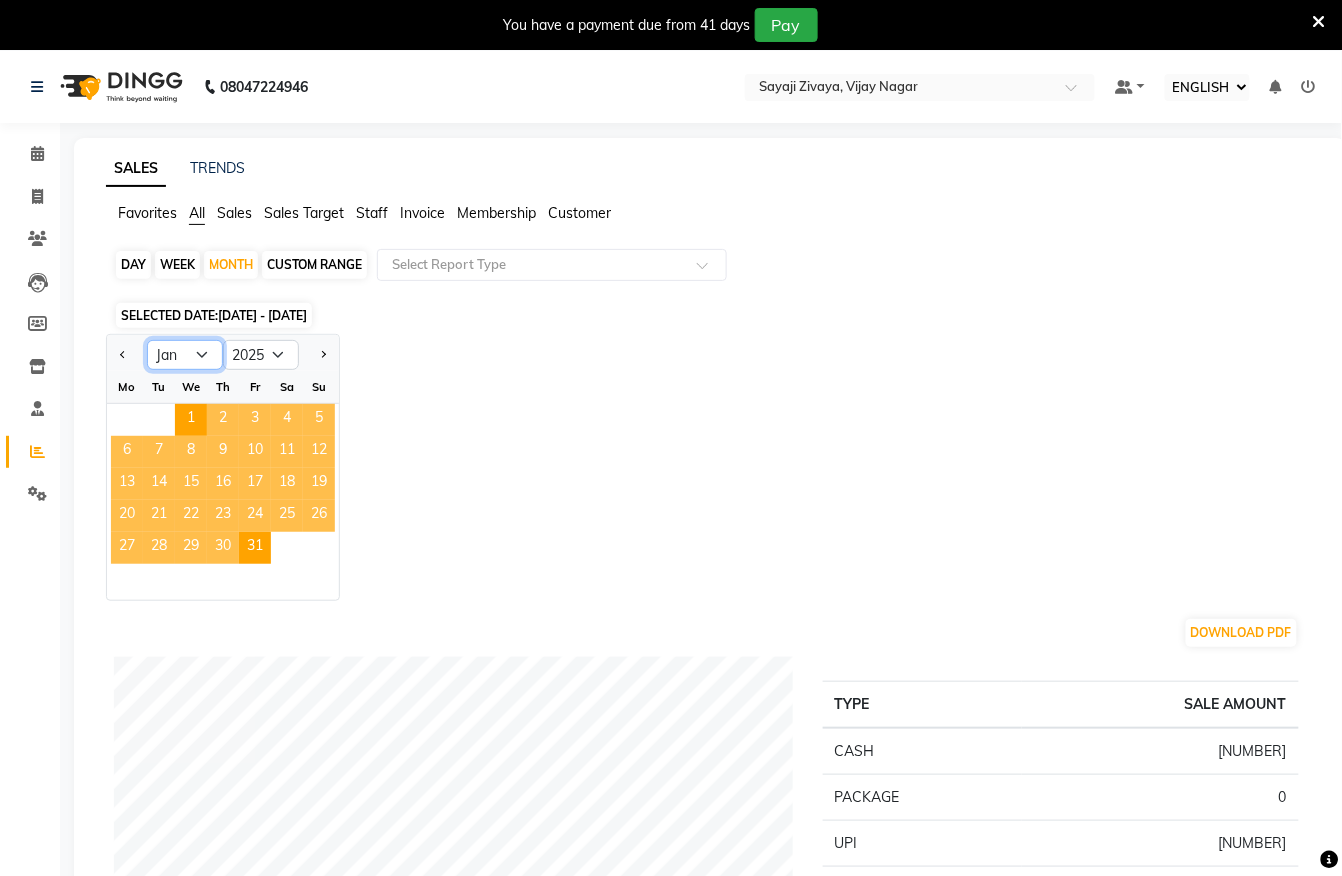 select on "2" 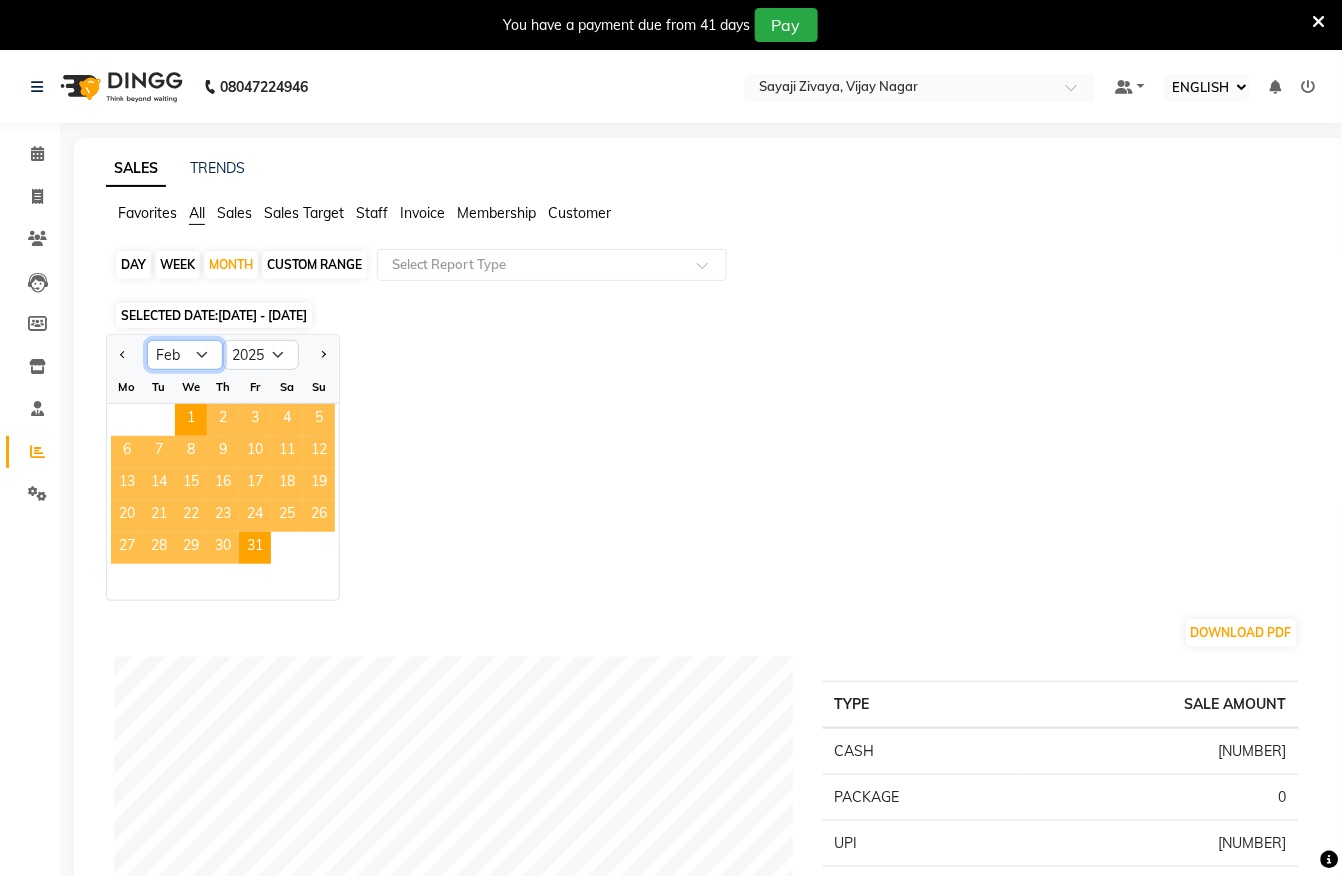 click on "Jan Feb Mar Apr May Jun Jul Aug Sep Oct Nov Dec" 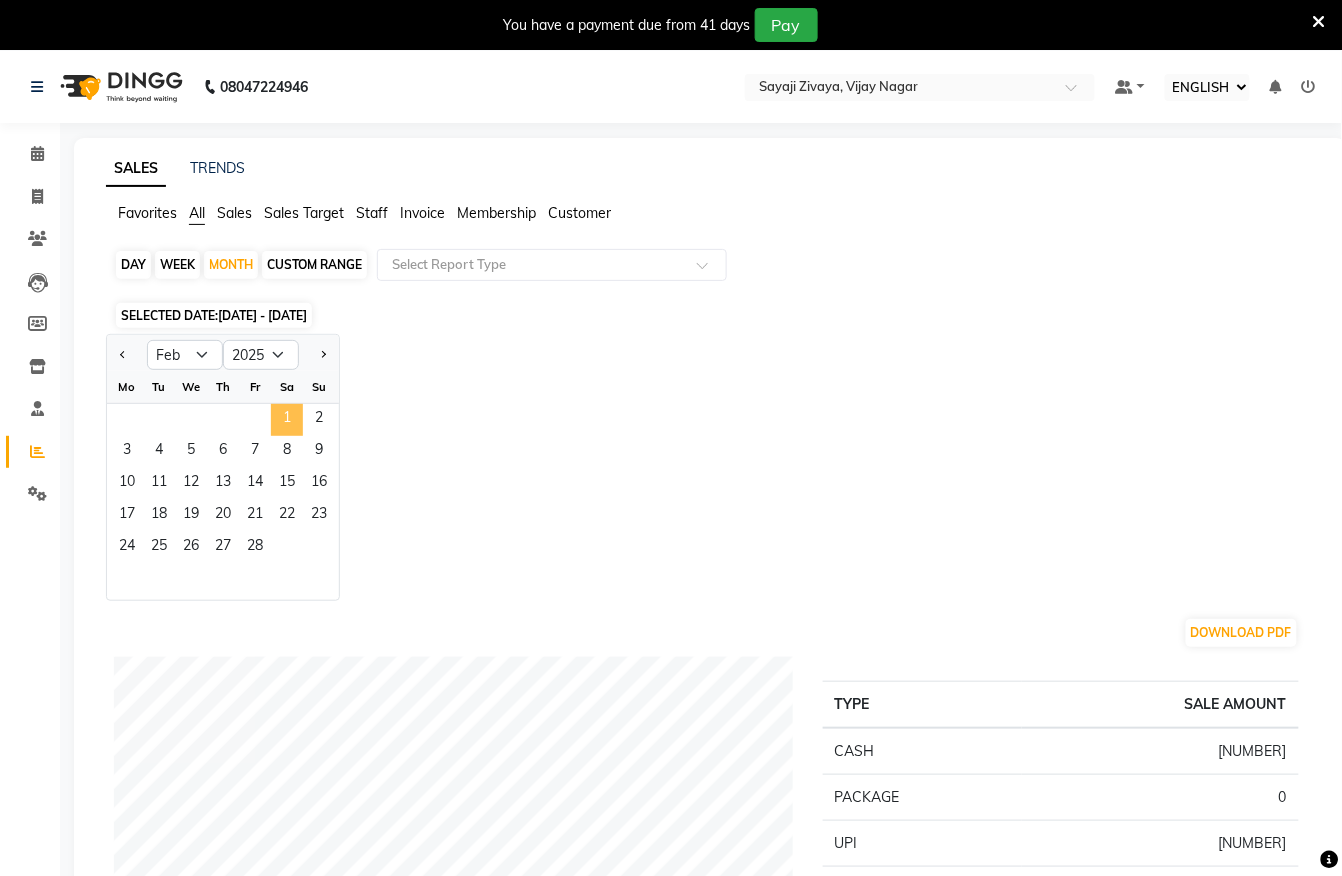 click on "1" 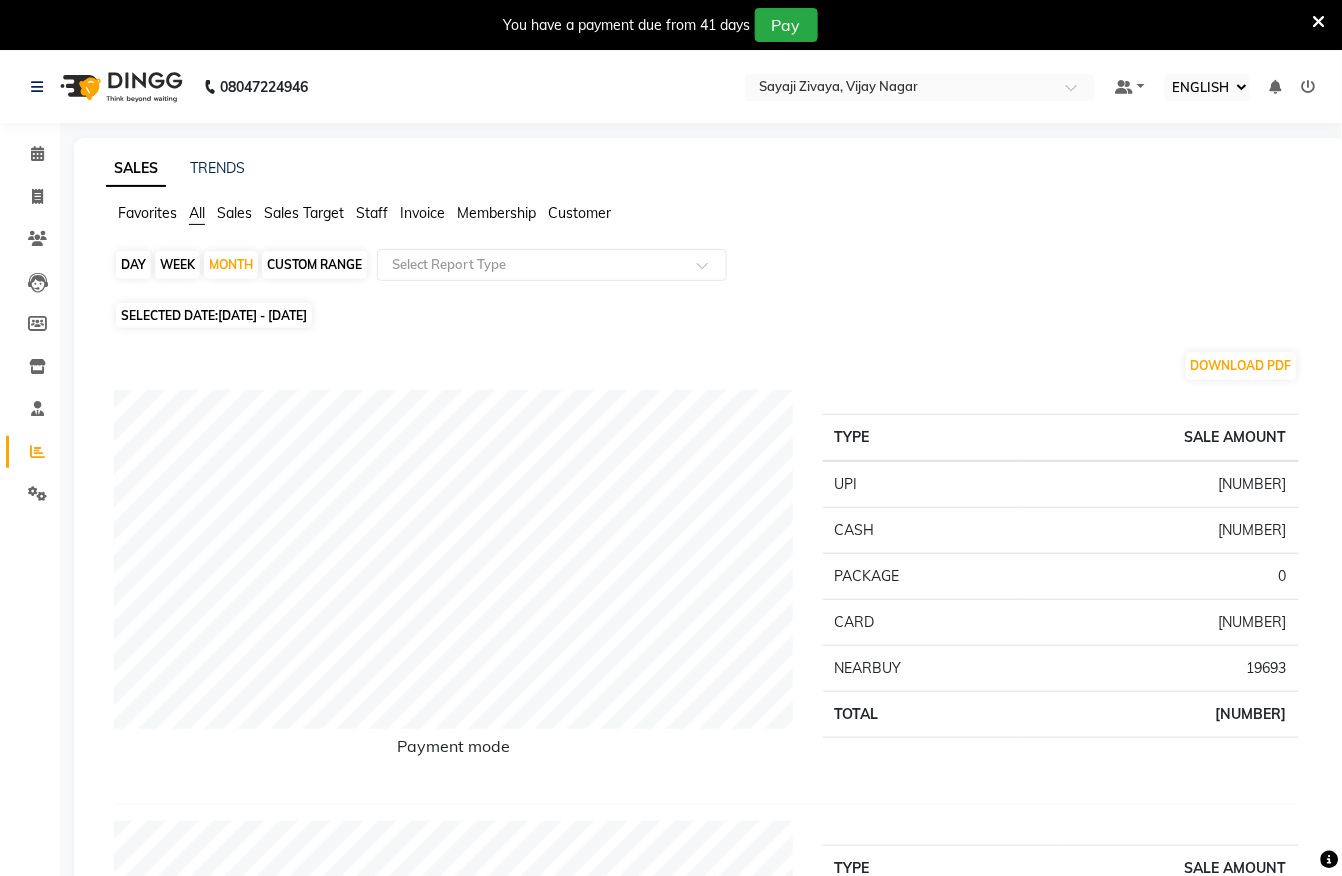 click on "[DATE] - [DATE]" 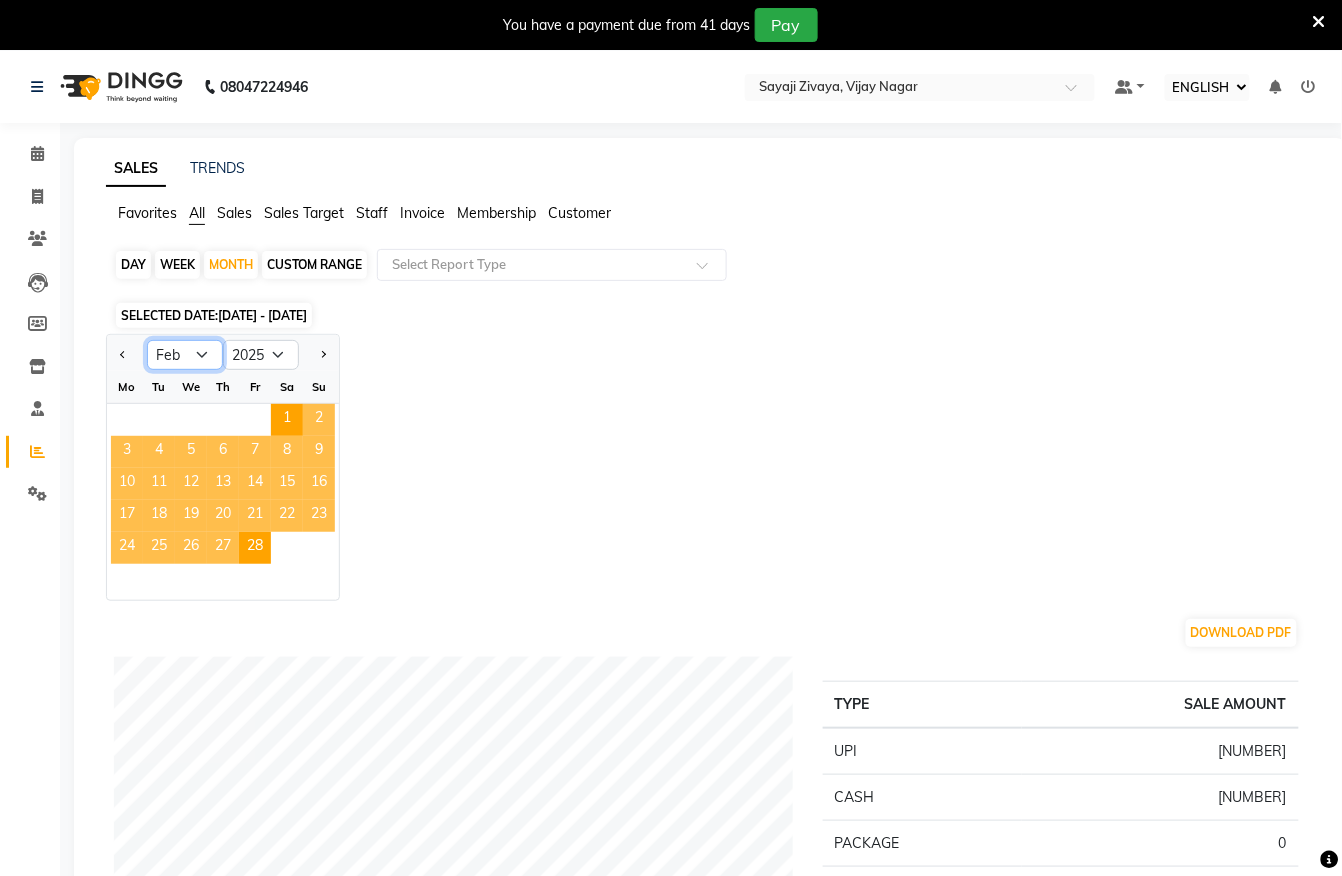 click on "Jan Feb Mar Apr May Jun Jul Aug Sep Oct Nov Dec" 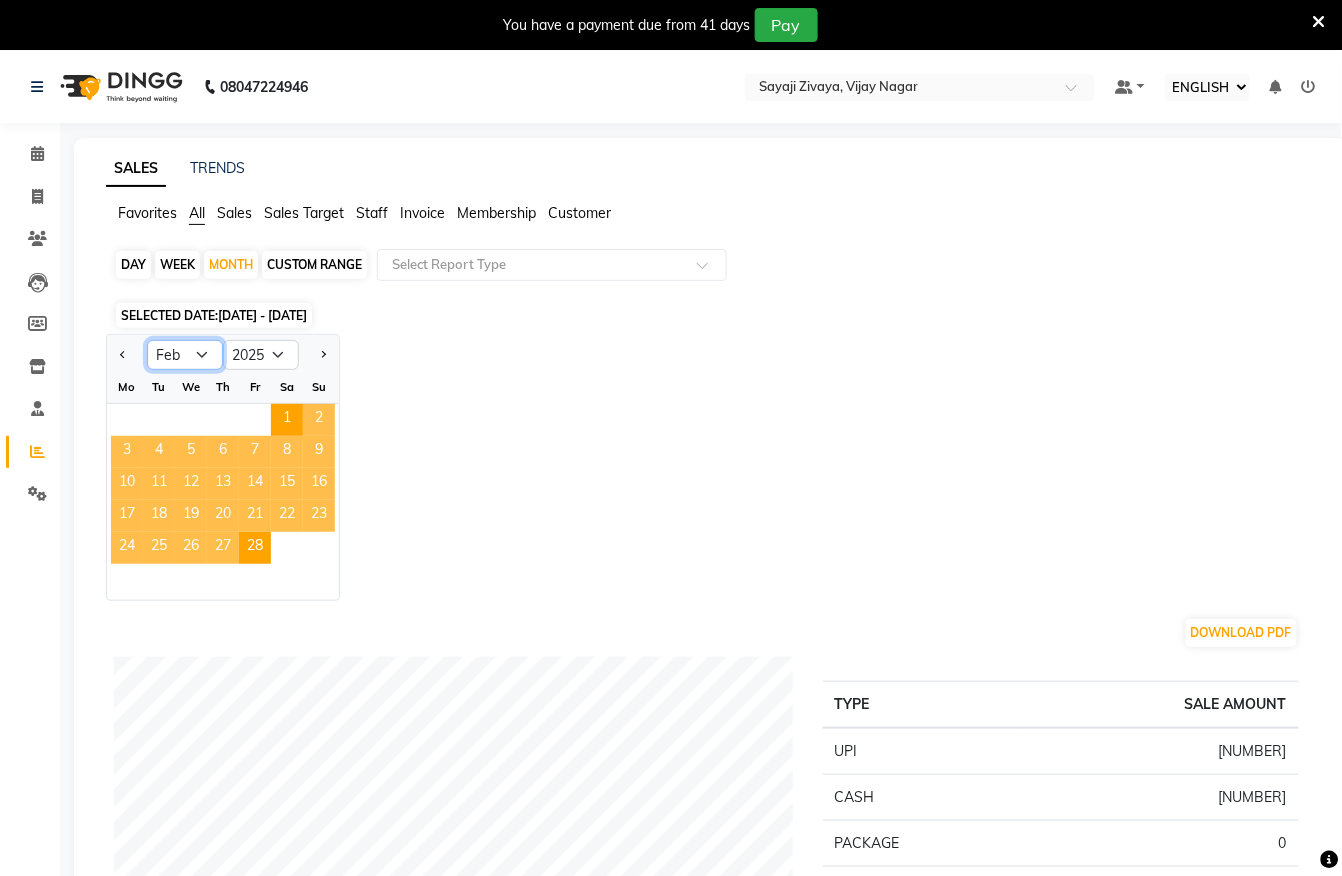 select on "3" 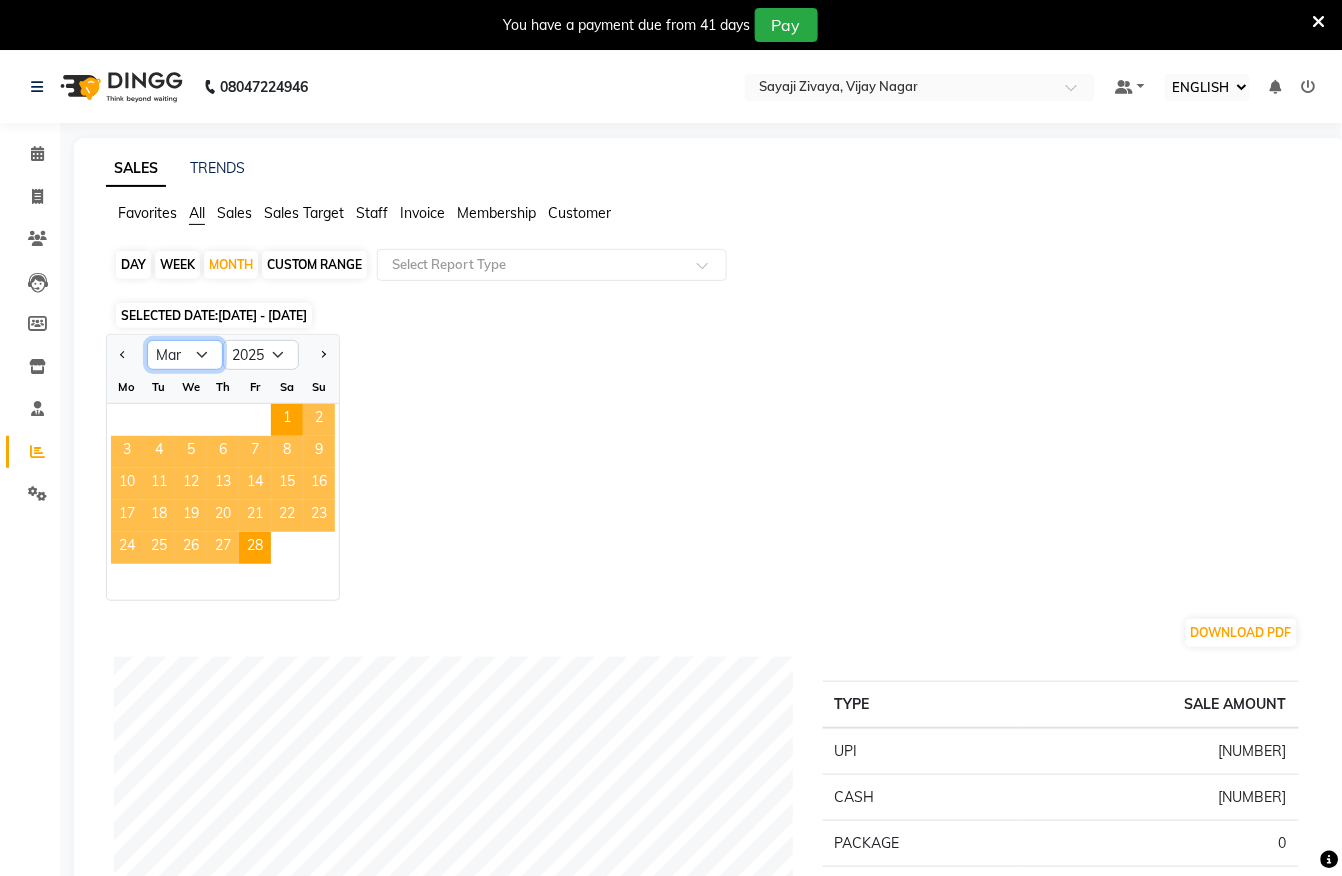 click on "Jan Feb Mar Apr May Jun Jul Aug Sep Oct Nov Dec" 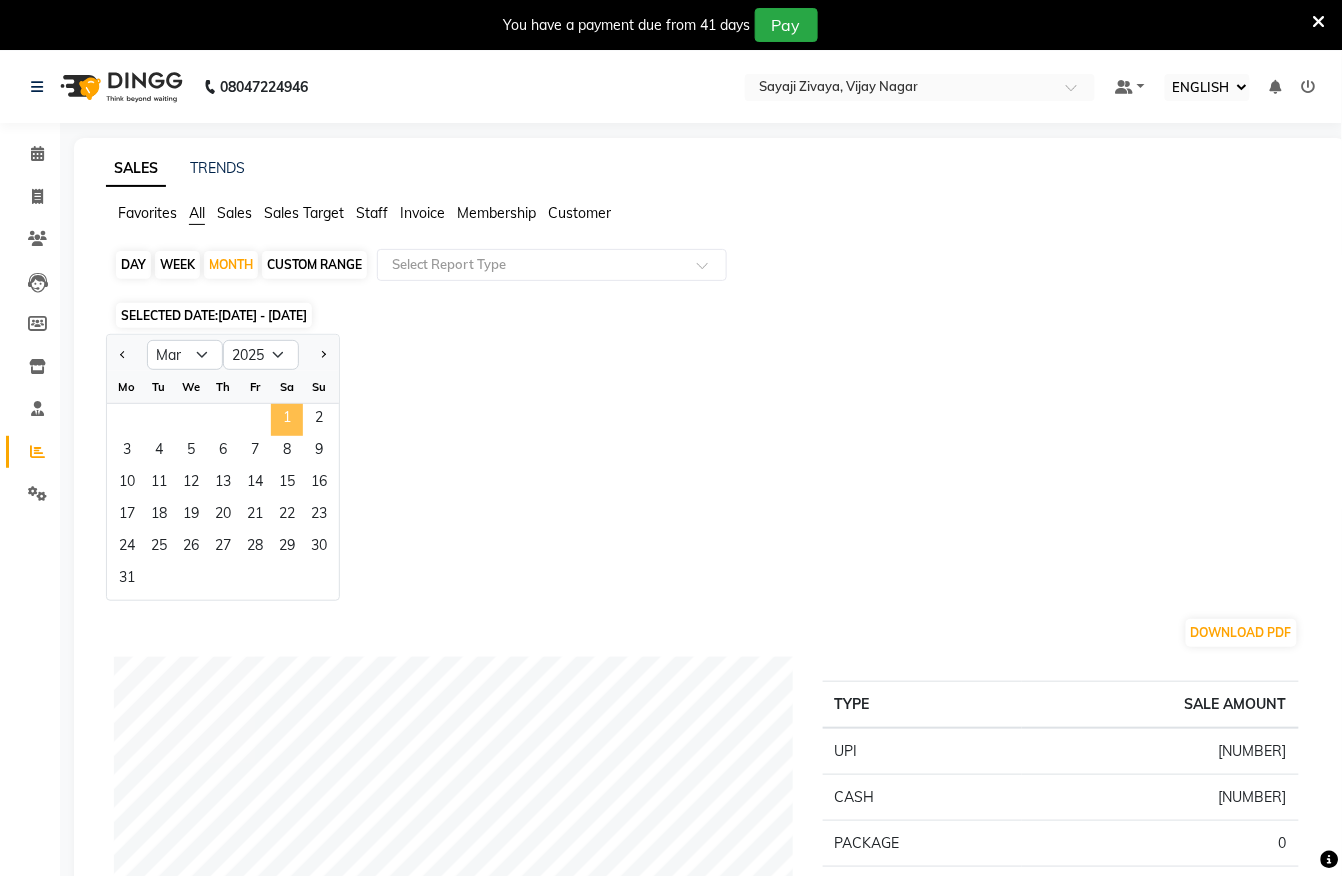 click on "1" 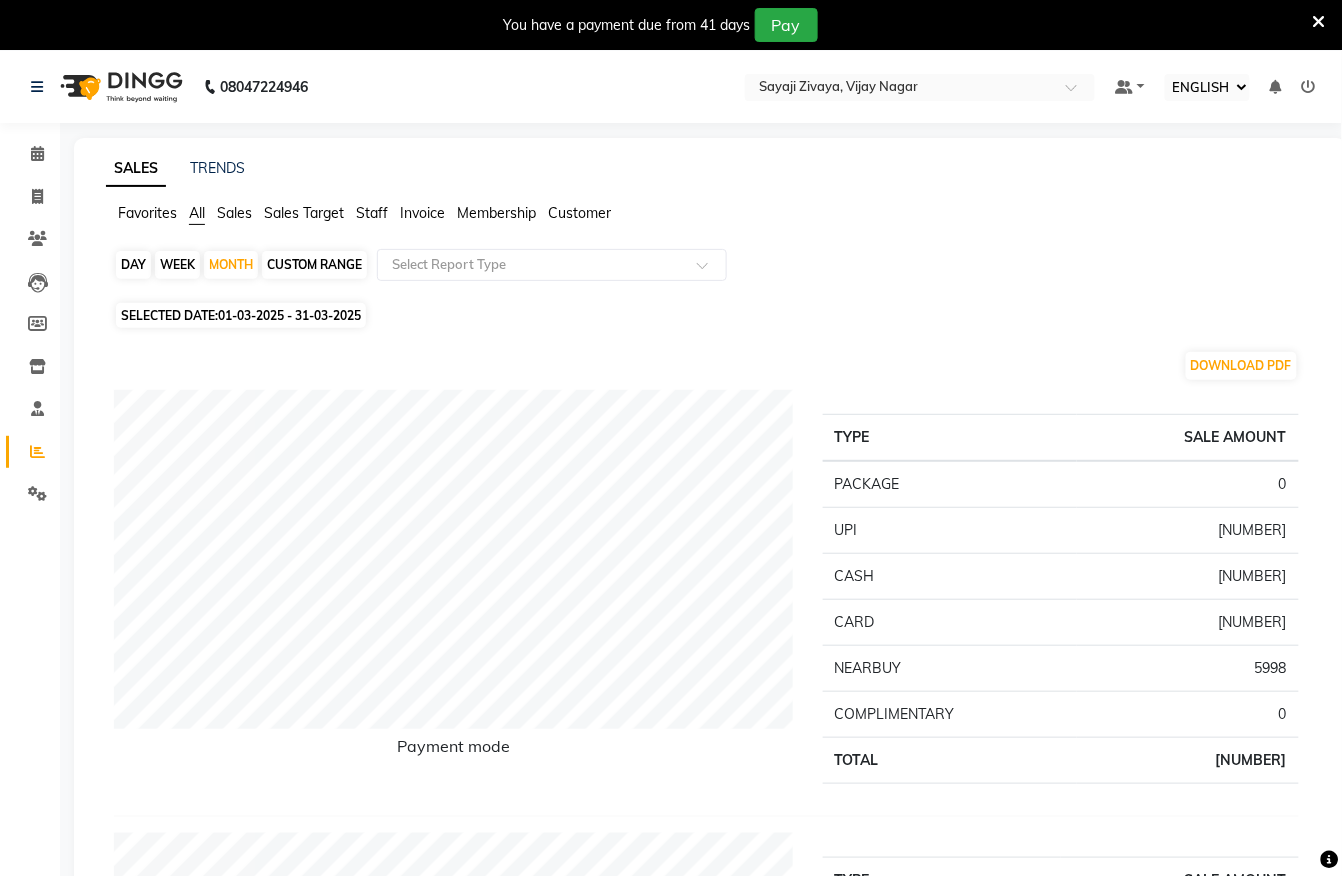 click on "01-03-2025 - 31-03-2025" 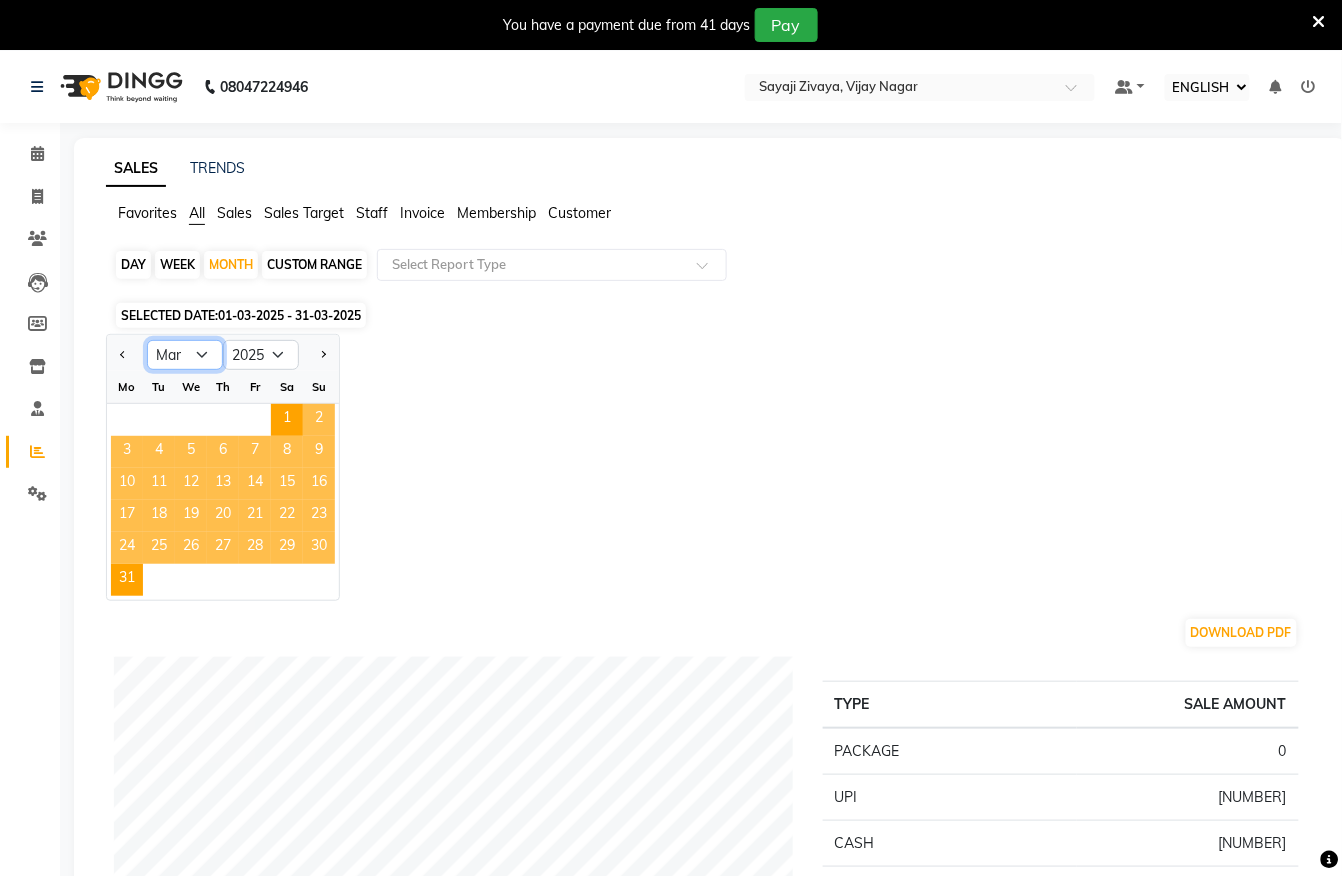 click on "Jan Feb Mar Apr May Jun Jul Aug Sep Oct Nov Dec" 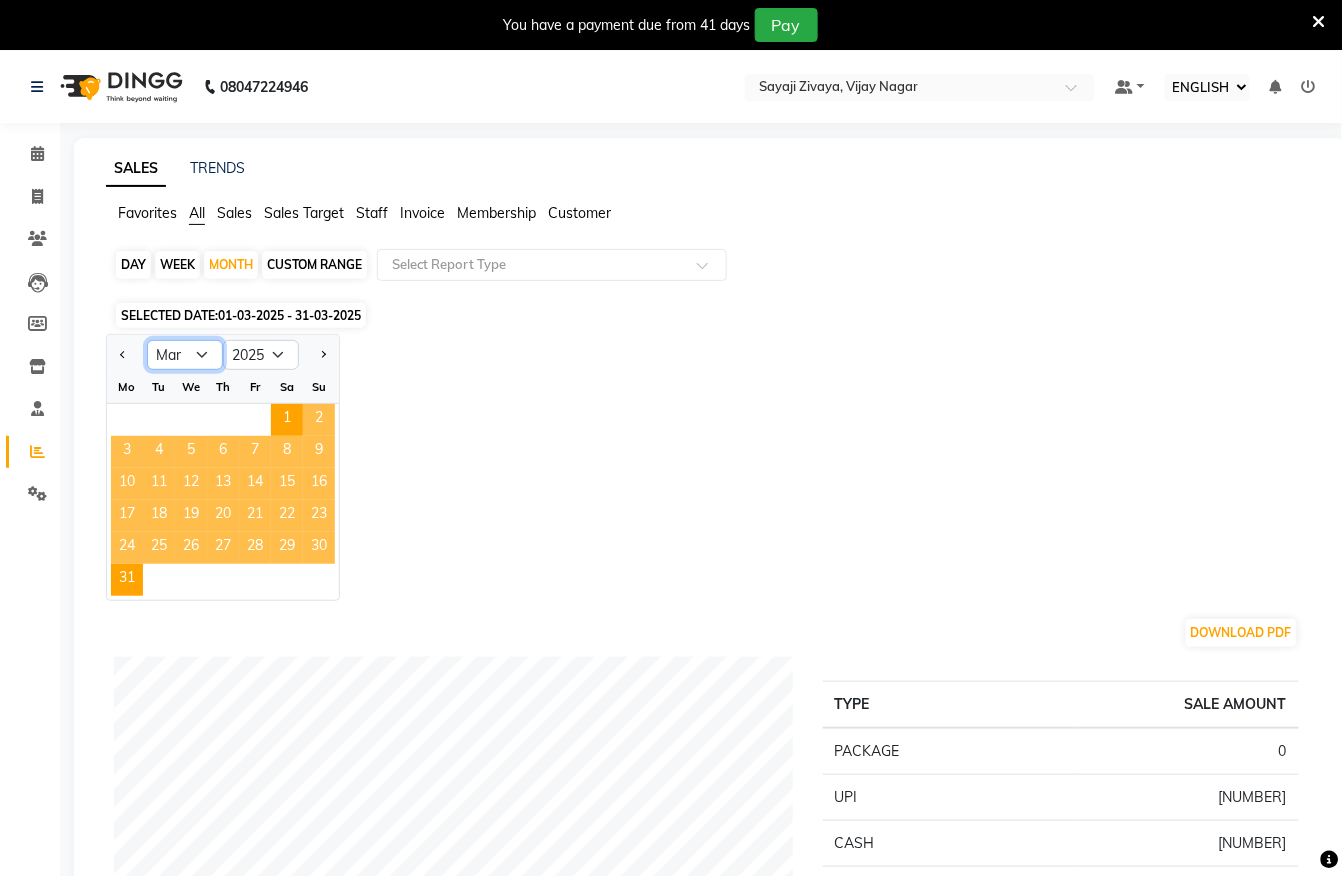 select on "4" 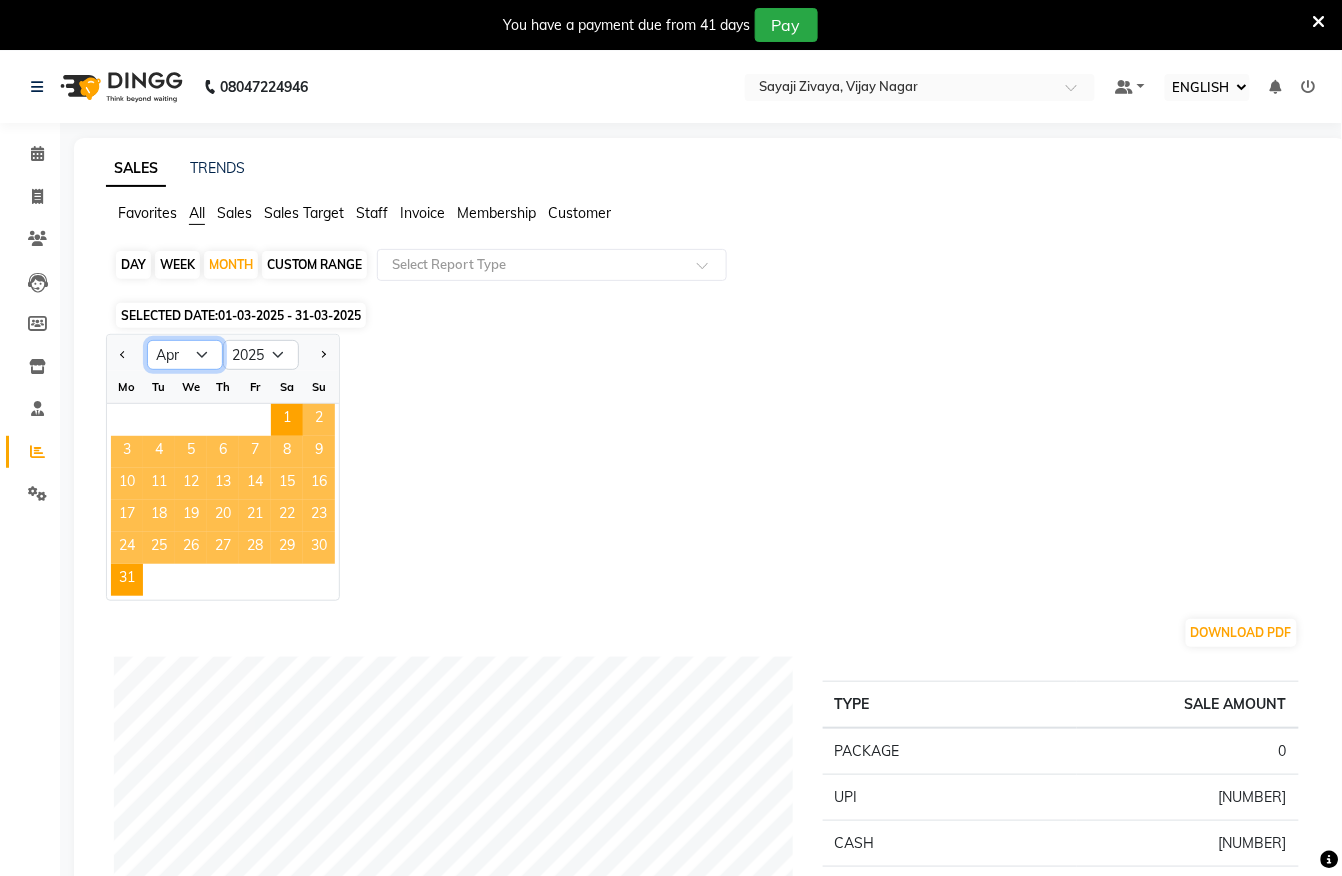 click on "Jan Feb Mar Apr May Jun Jul Aug Sep Oct Nov Dec" 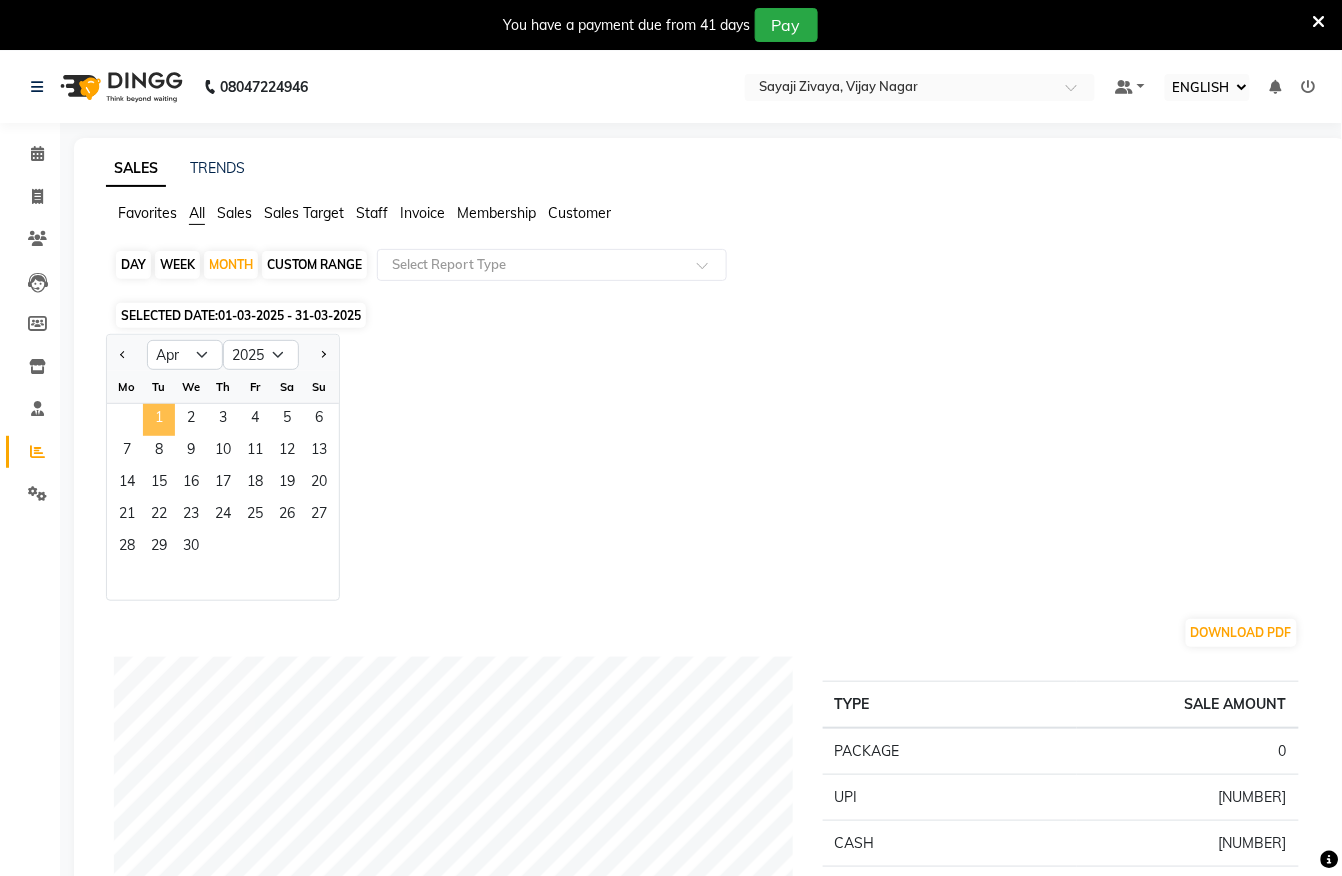 click on "1" 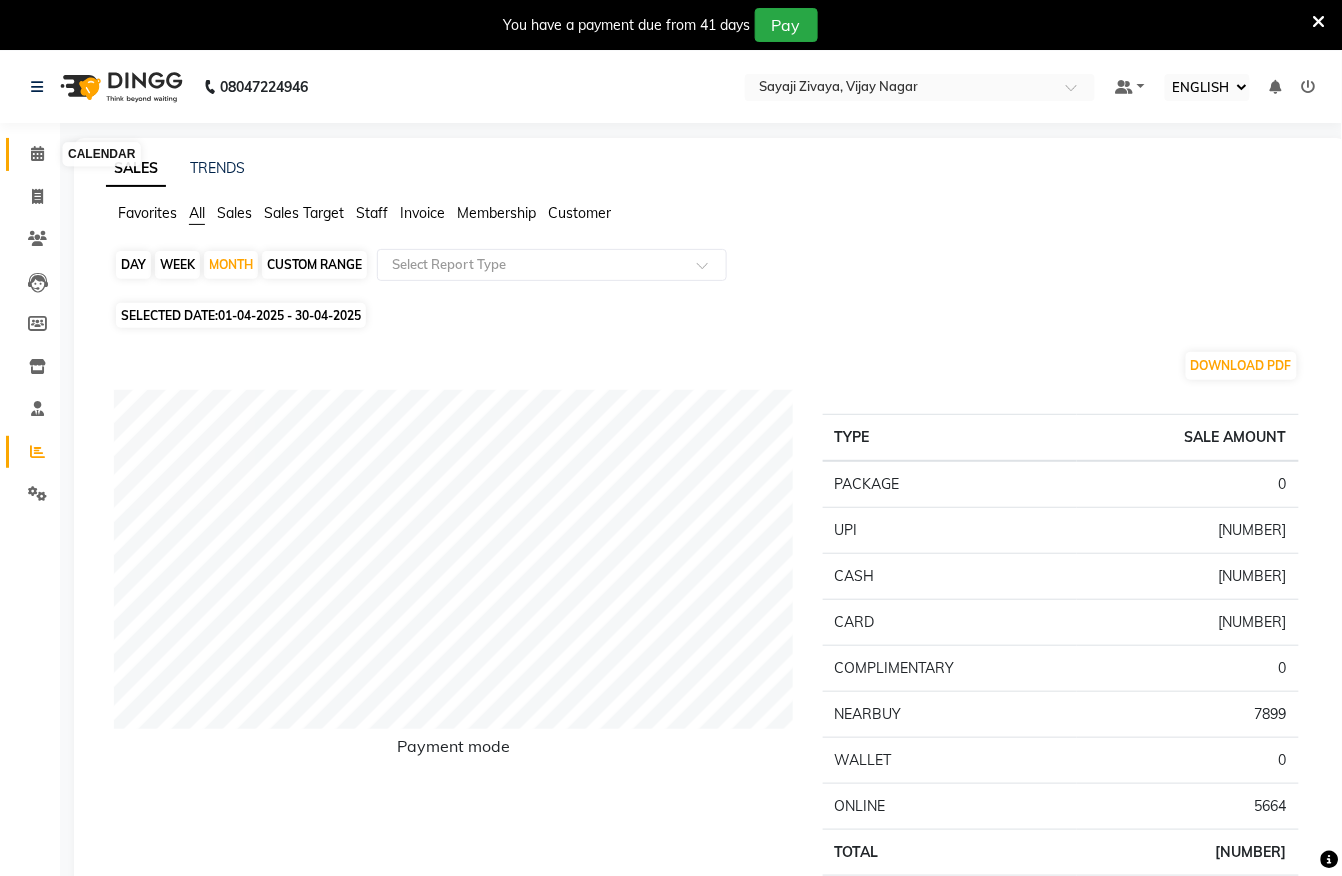 click 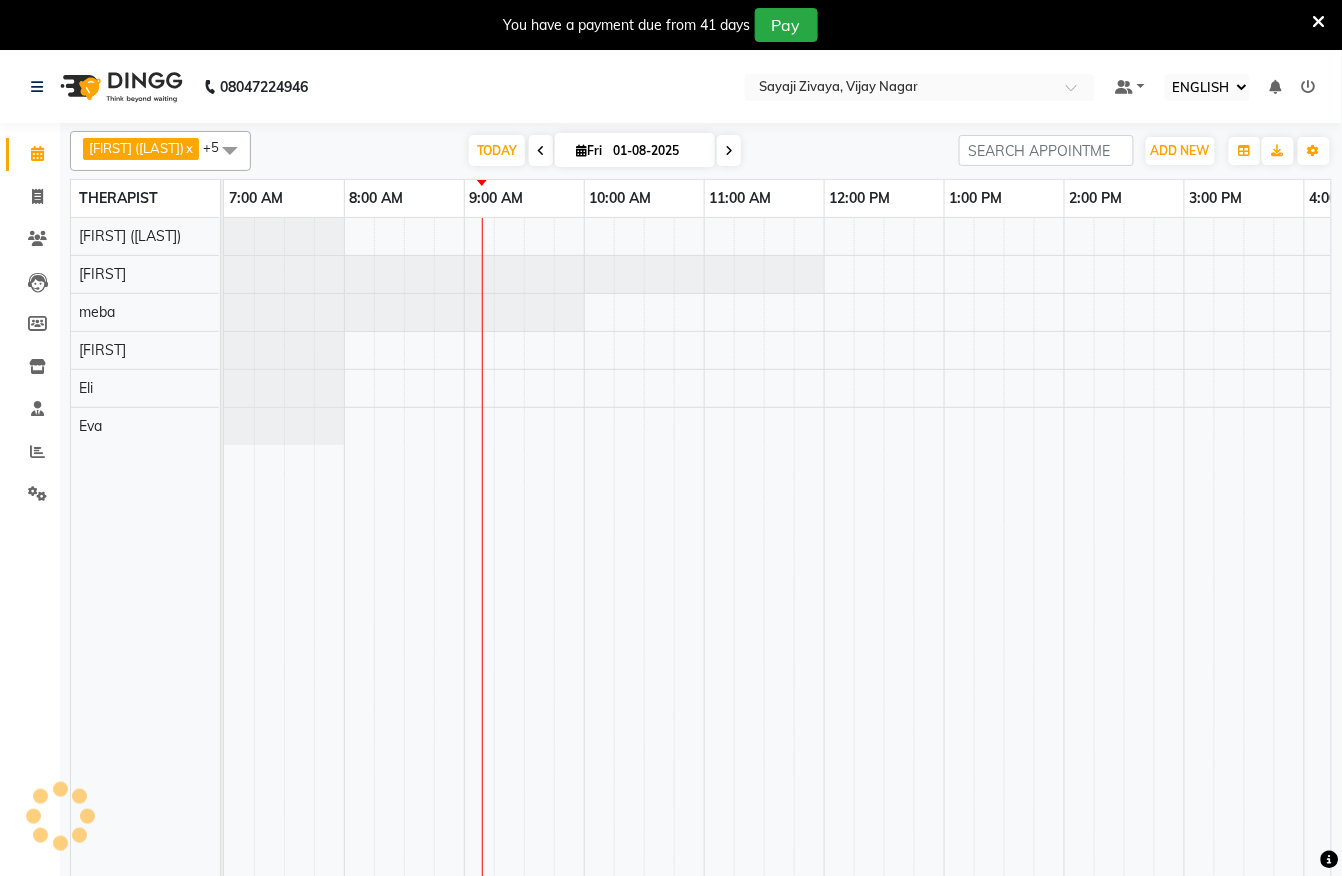 scroll, scrollTop: 0, scrollLeft: 0, axis: both 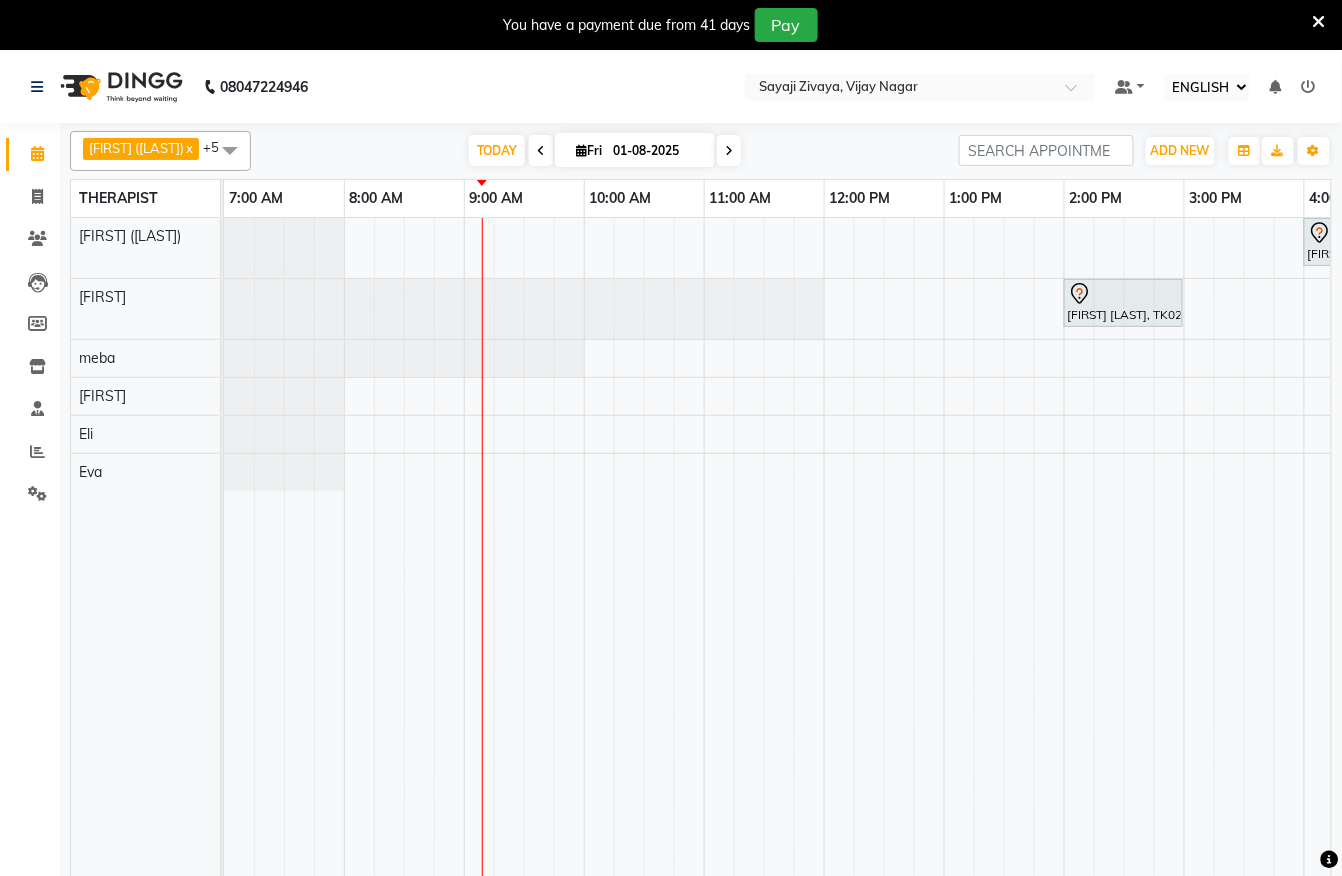 click on "[FIRST] [LAST], TK01, [TIME]-[TIME], Javanese Pampering - 60 Mins             [FIRST] [LAST], TK02, [TIME]-[TIME], Javanese Pampering - 60 Mins" at bounding box center [1184, 559] 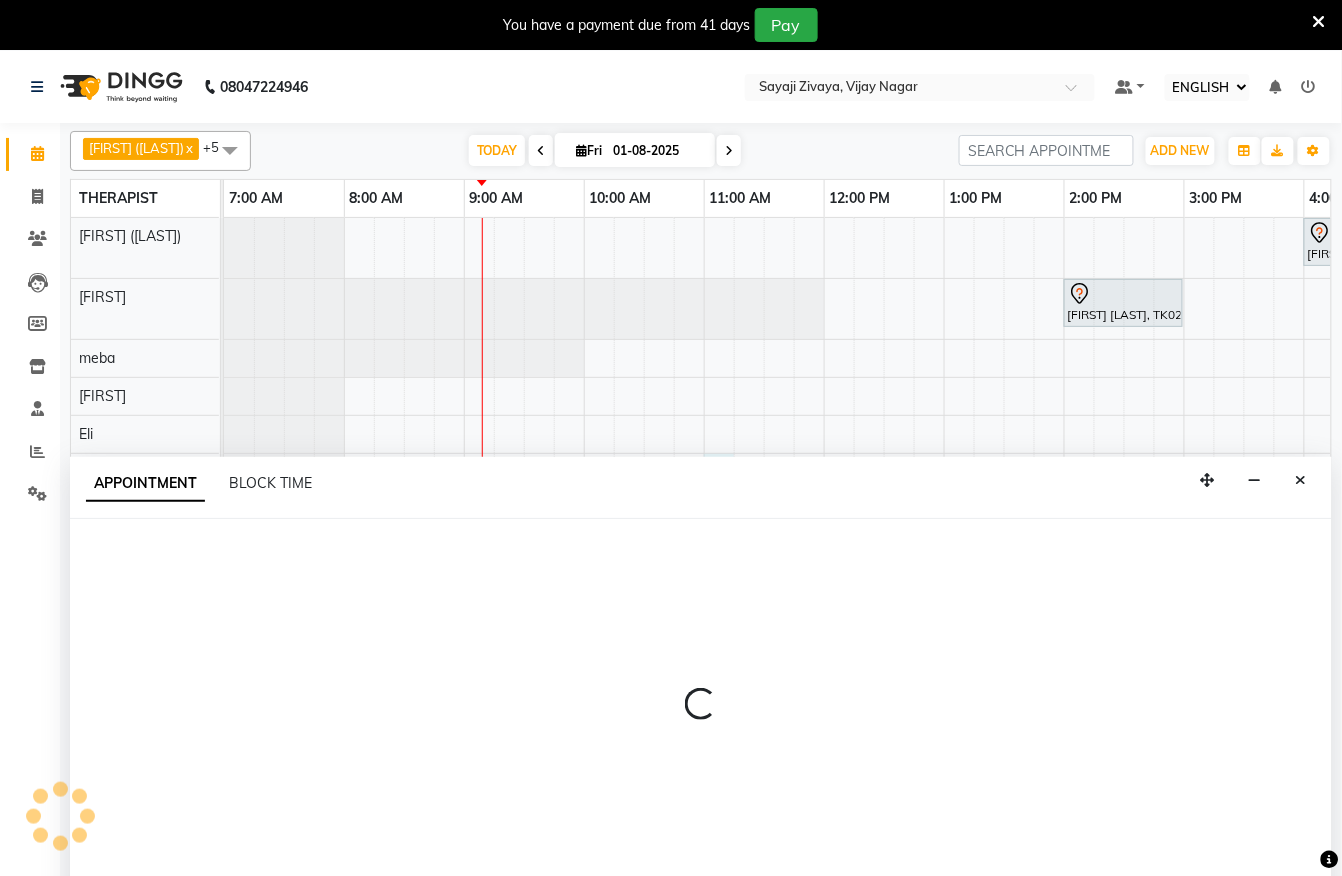 select on "83231" 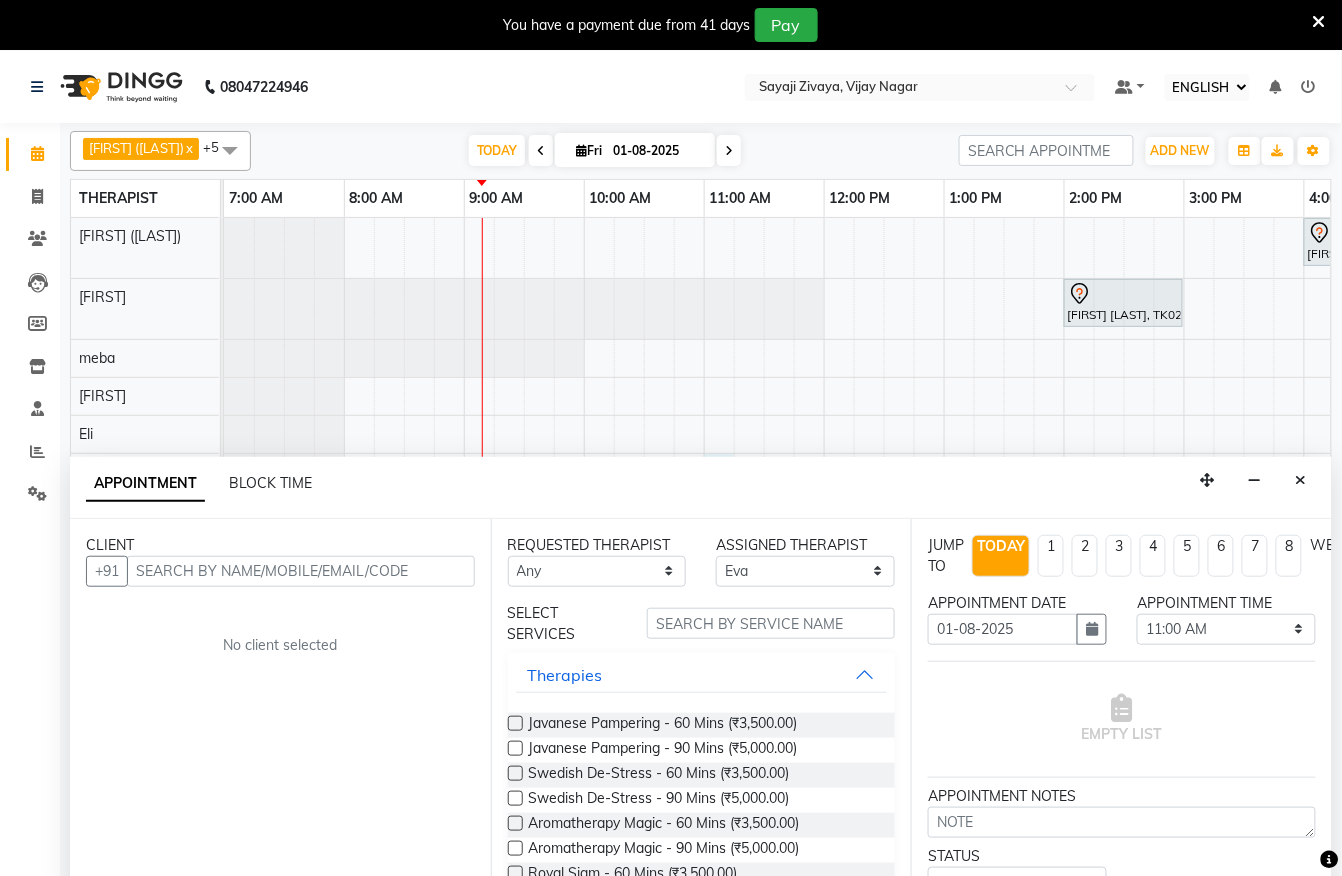 scroll, scrollTop: 50, scrollLeft: 0, axis: vertical 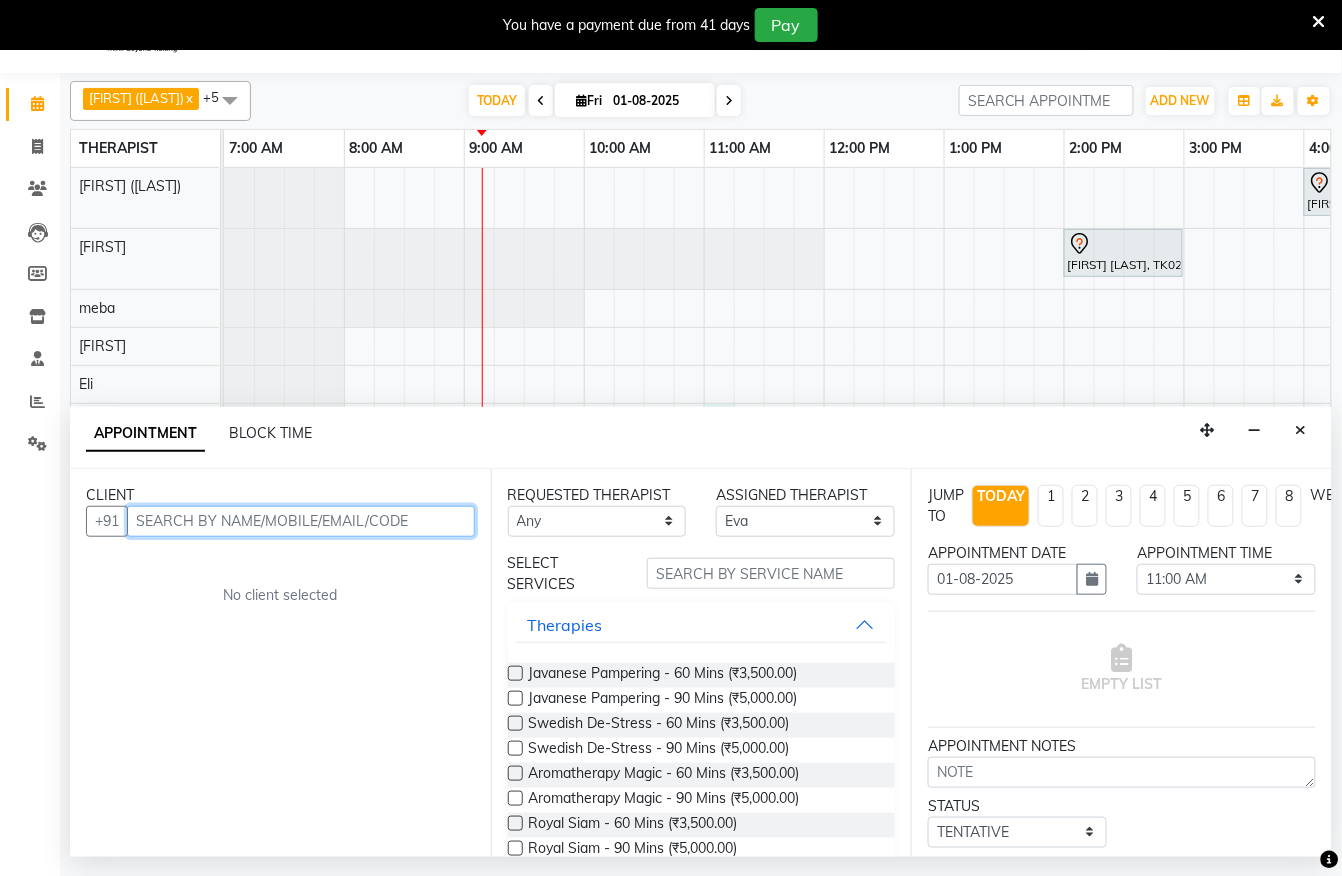 click at bounding box center [301, 521] 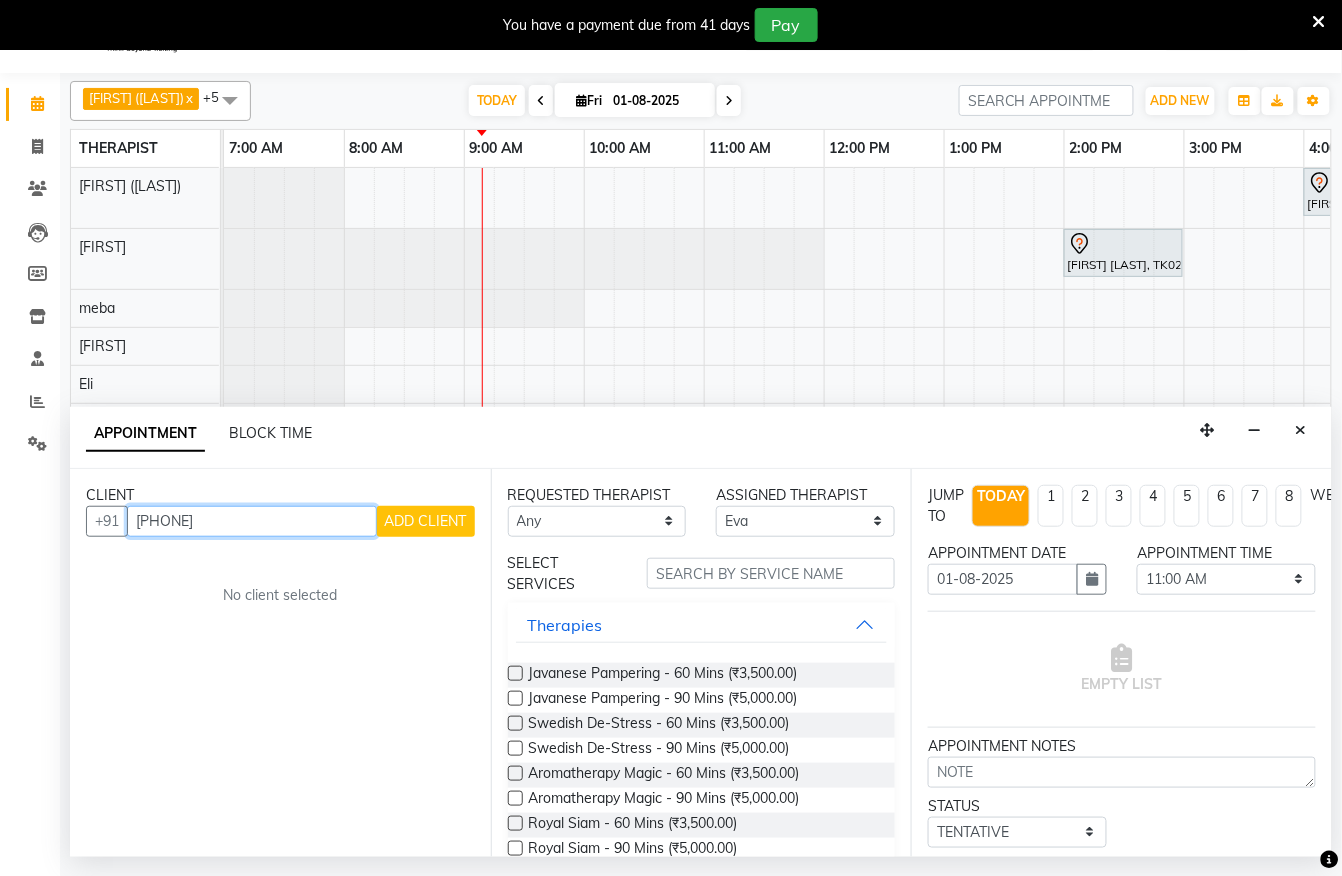 type on "[PHONE]" 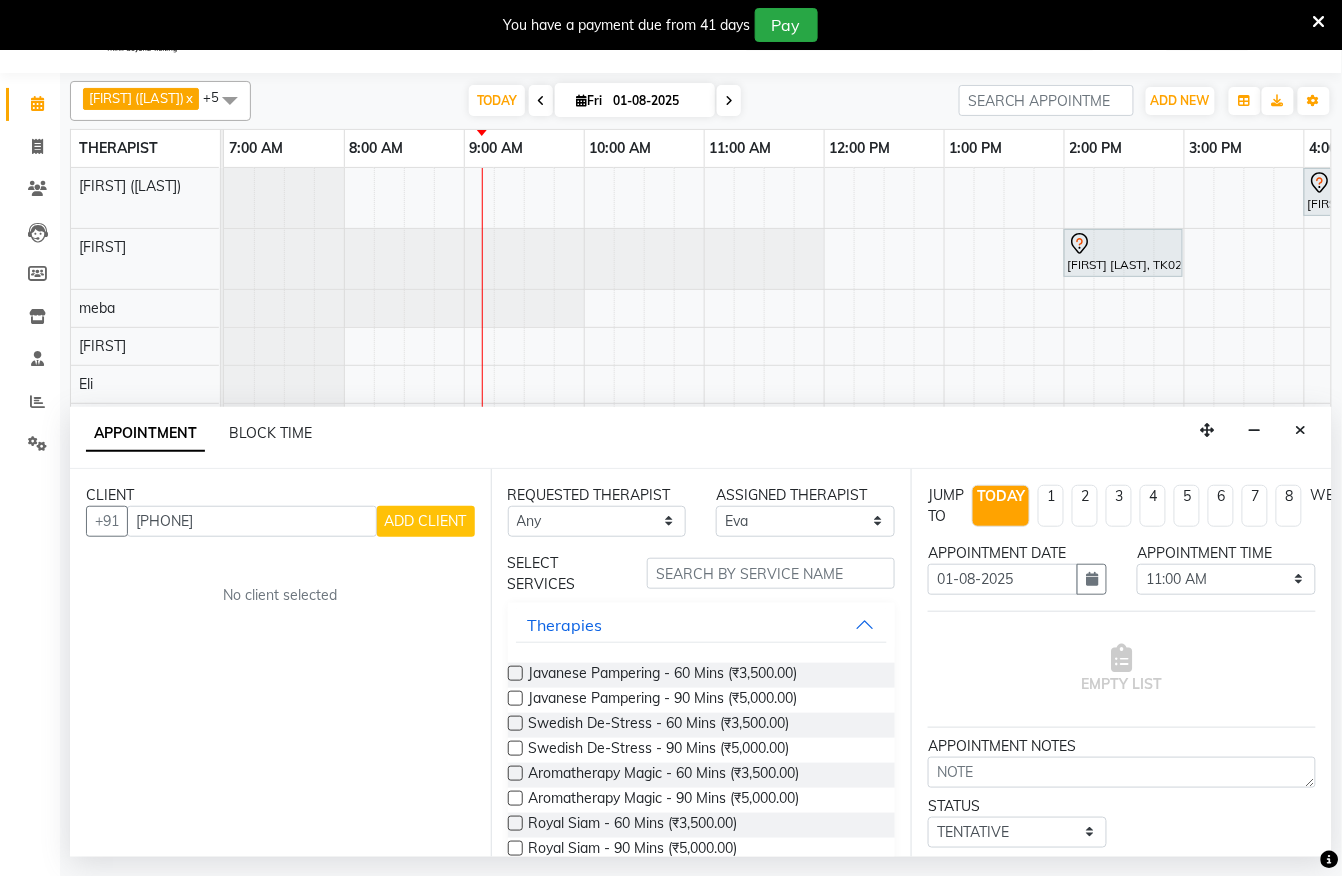 click on "ADD CLIENT" at bounding box center (426, 521) 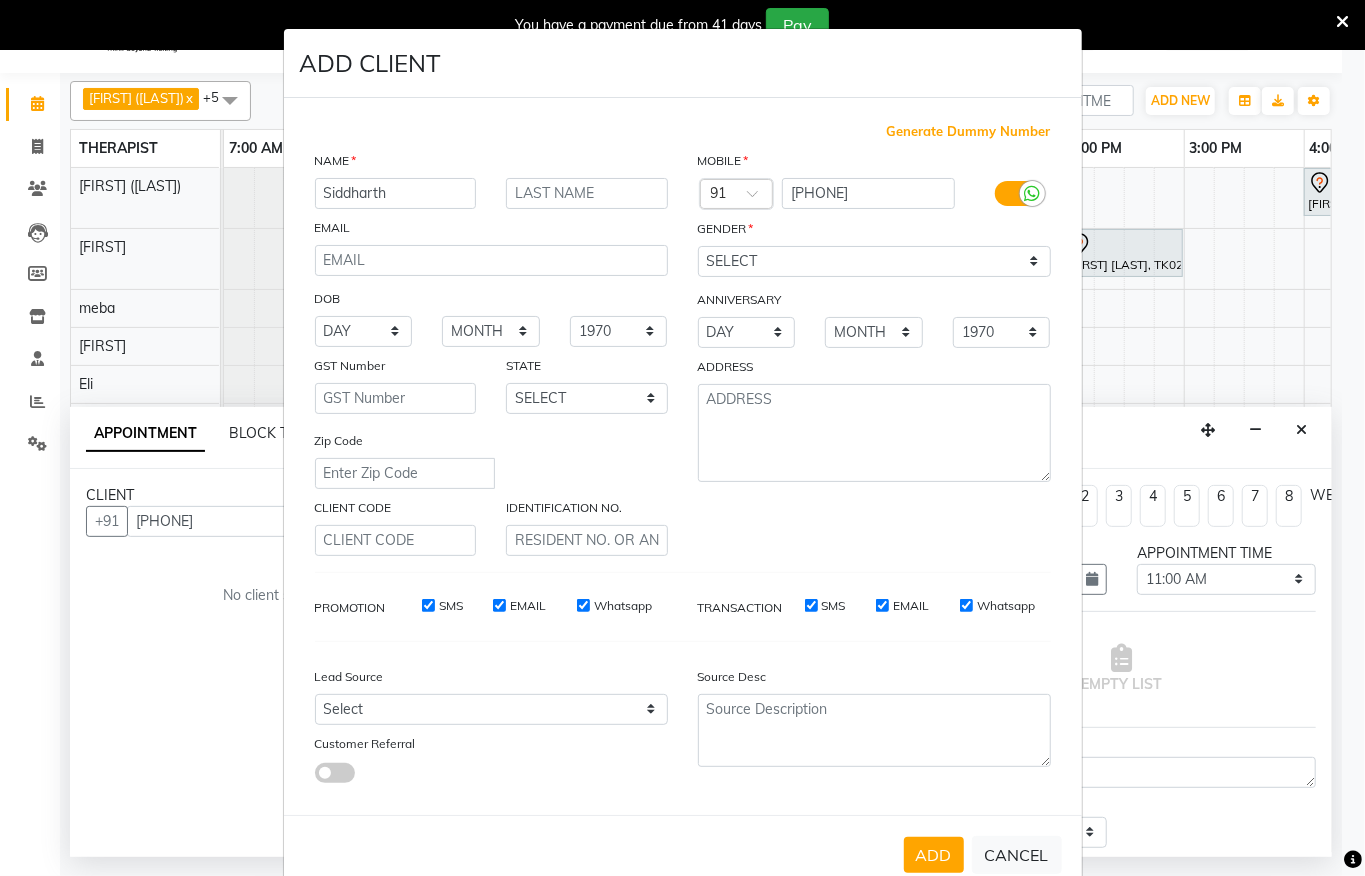 type on "Siddharth" 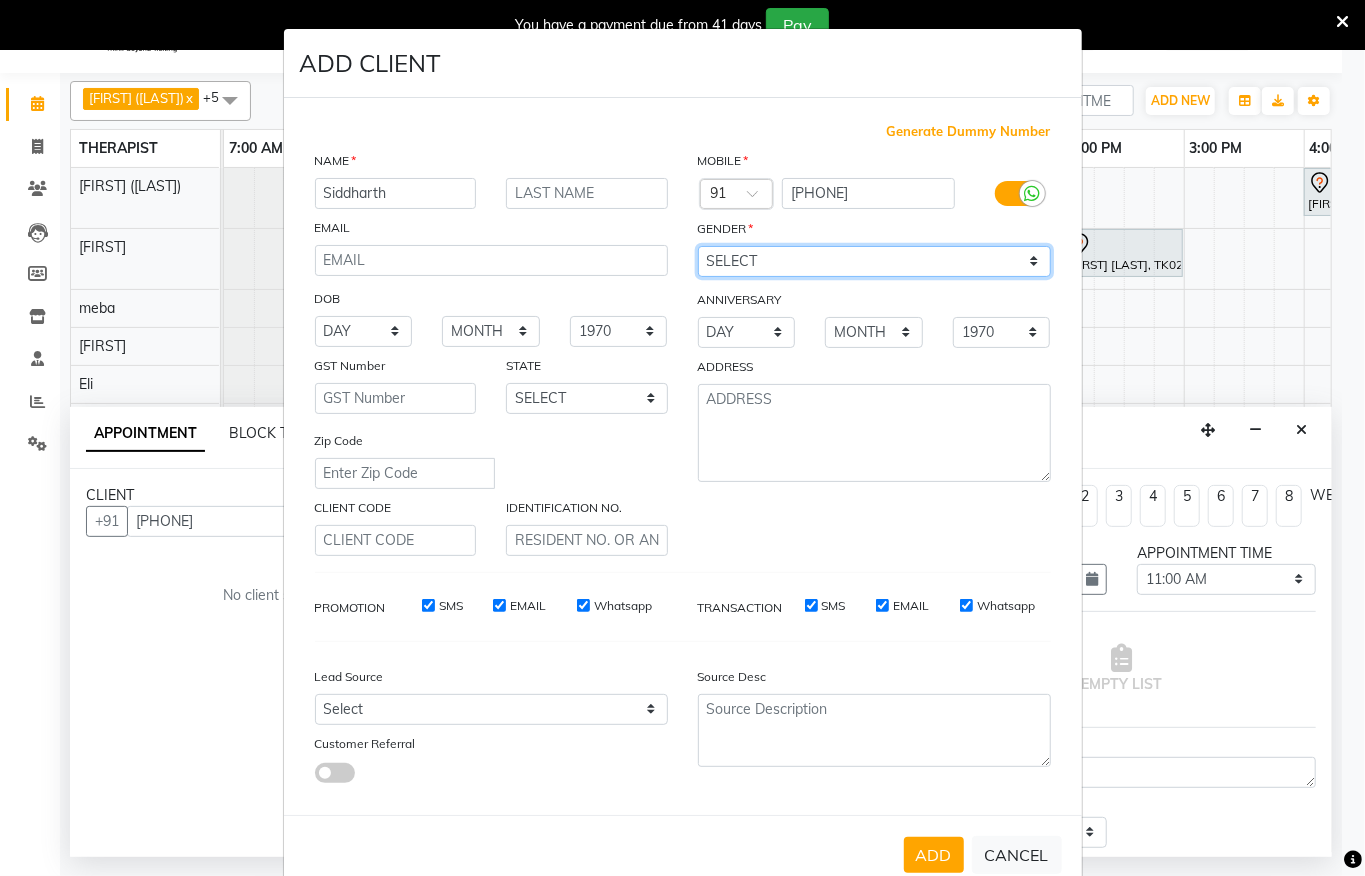 click on "SELECT MALE FEMALE OTHER PREFER NOT TO SAY" at bounding box center [874, 261] 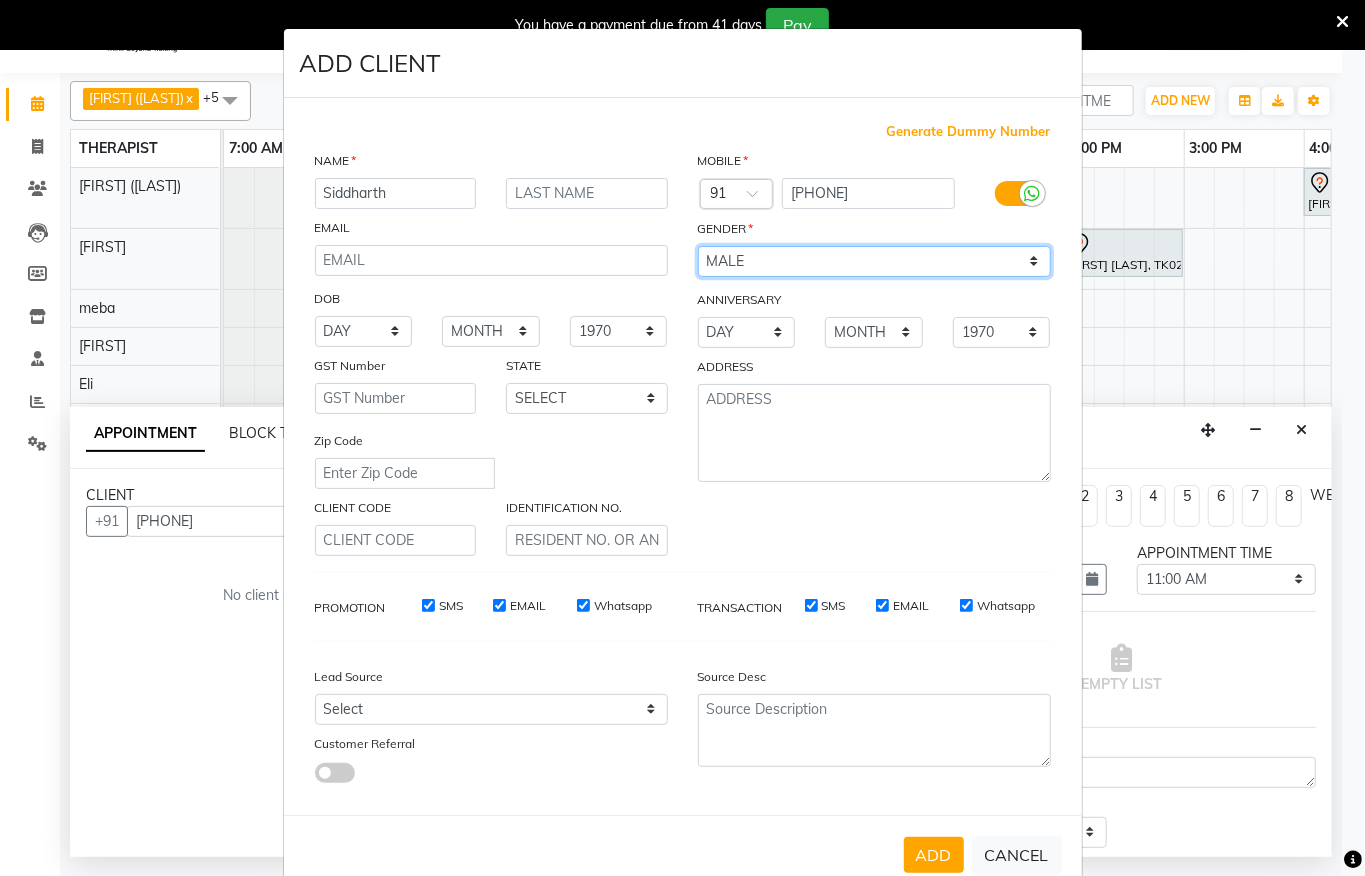 click on "SELECT MALE FEMALE OTHER PREFER NOT TO SAY" at bounding box center (874, 261) 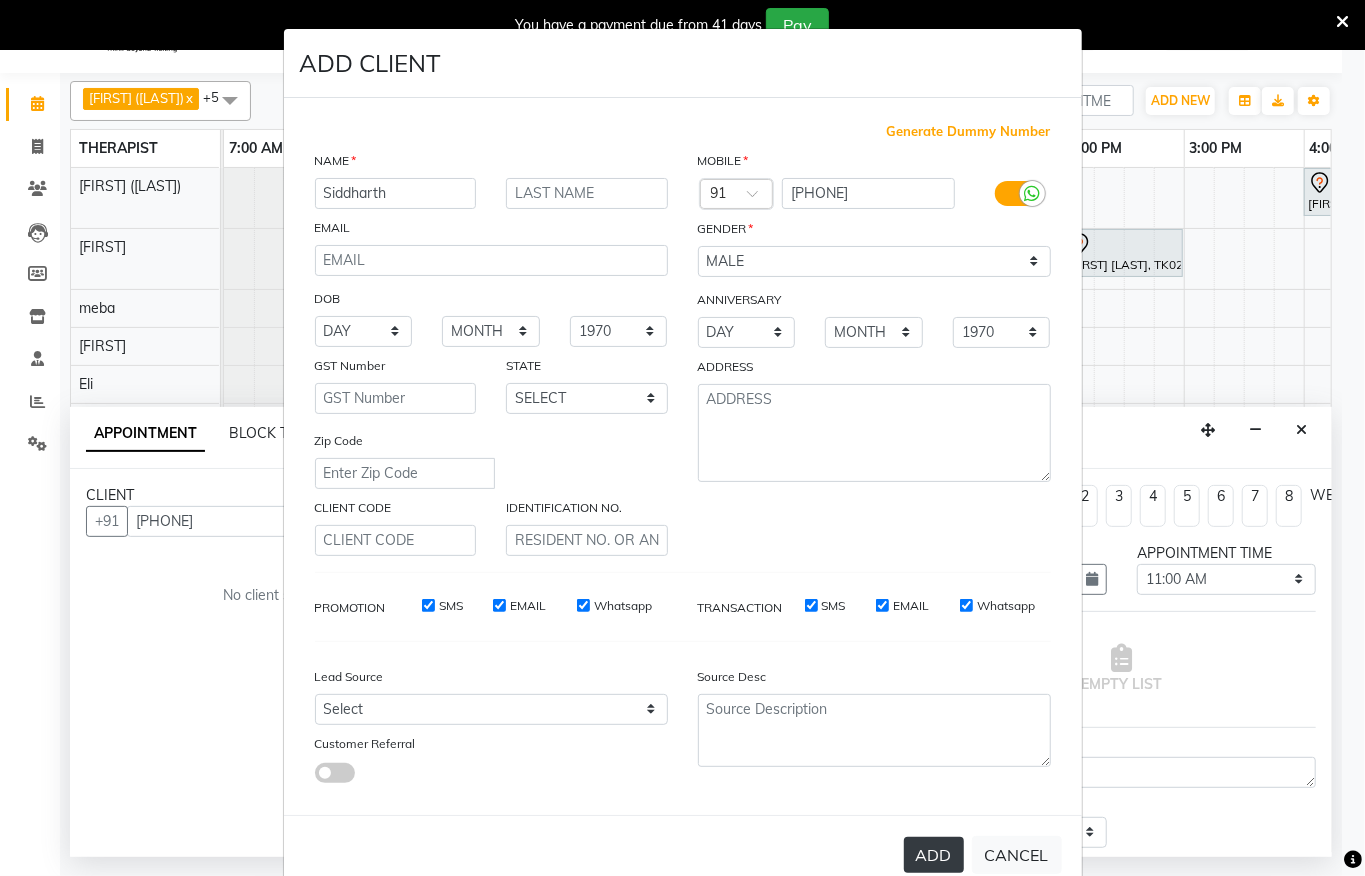 click on "ADD" at bounding box center [934, 855] 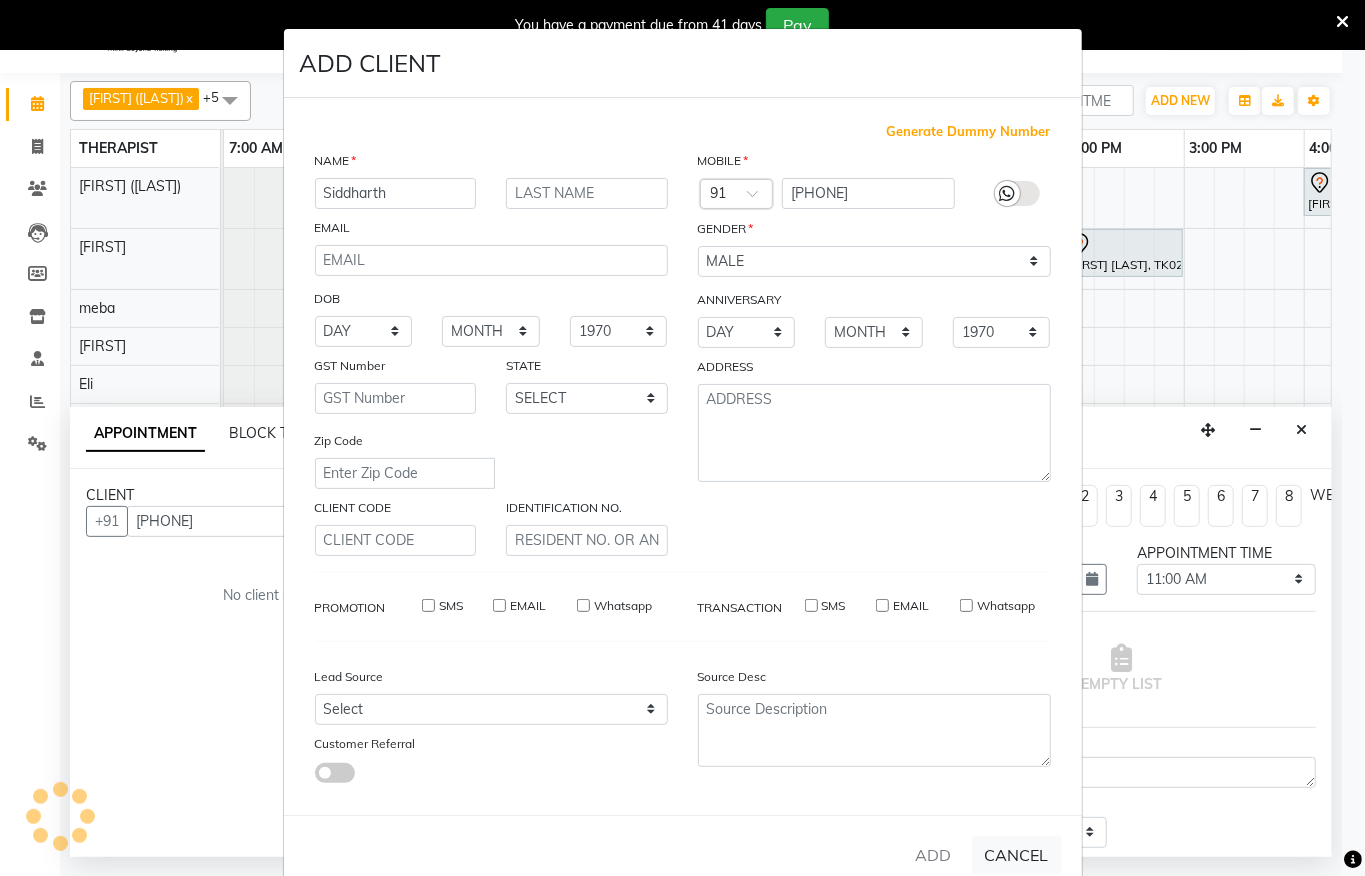 type 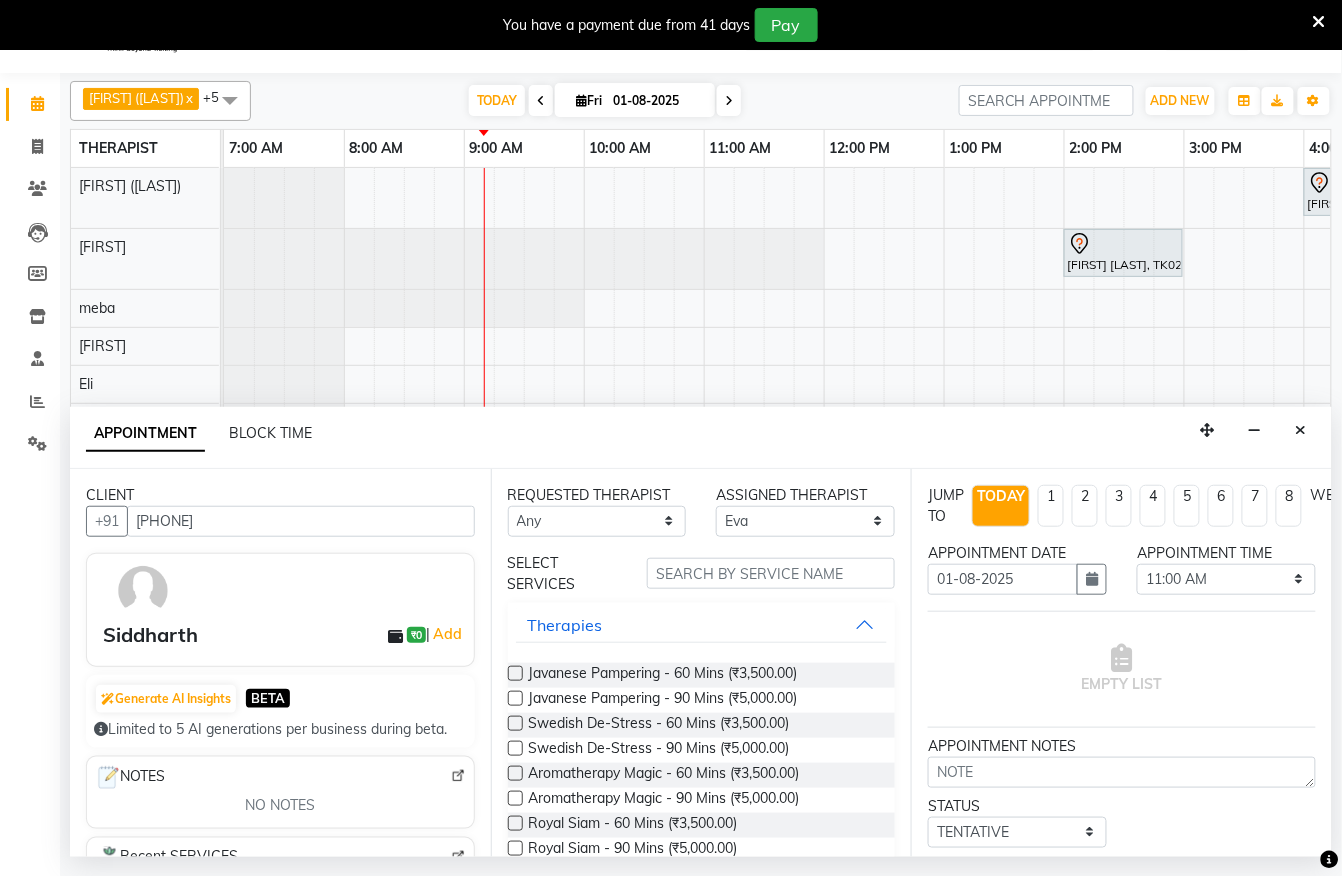 click at bounding box center [515, 773] 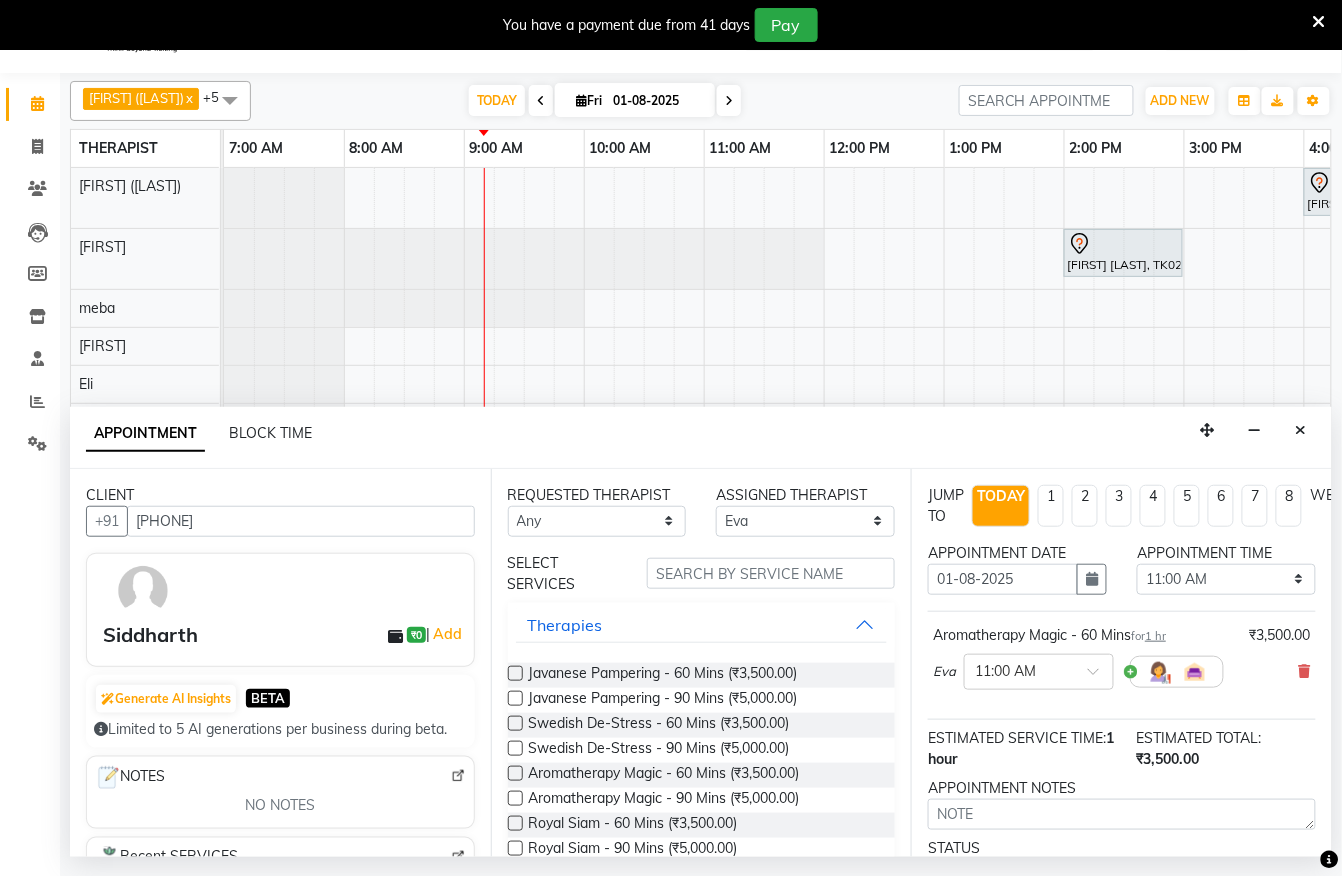 click at bounding box center (515, 773) 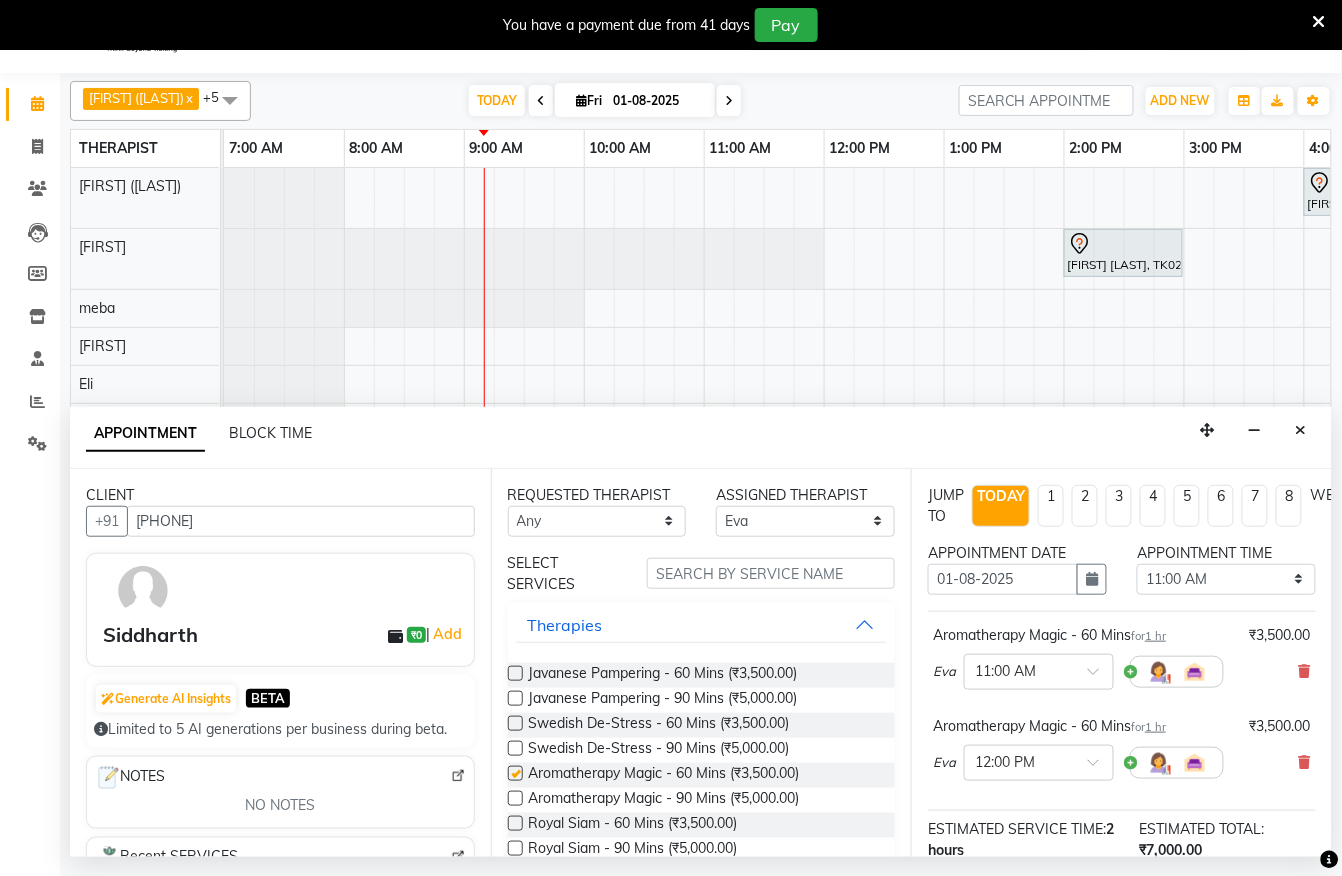 checkbox on "false" 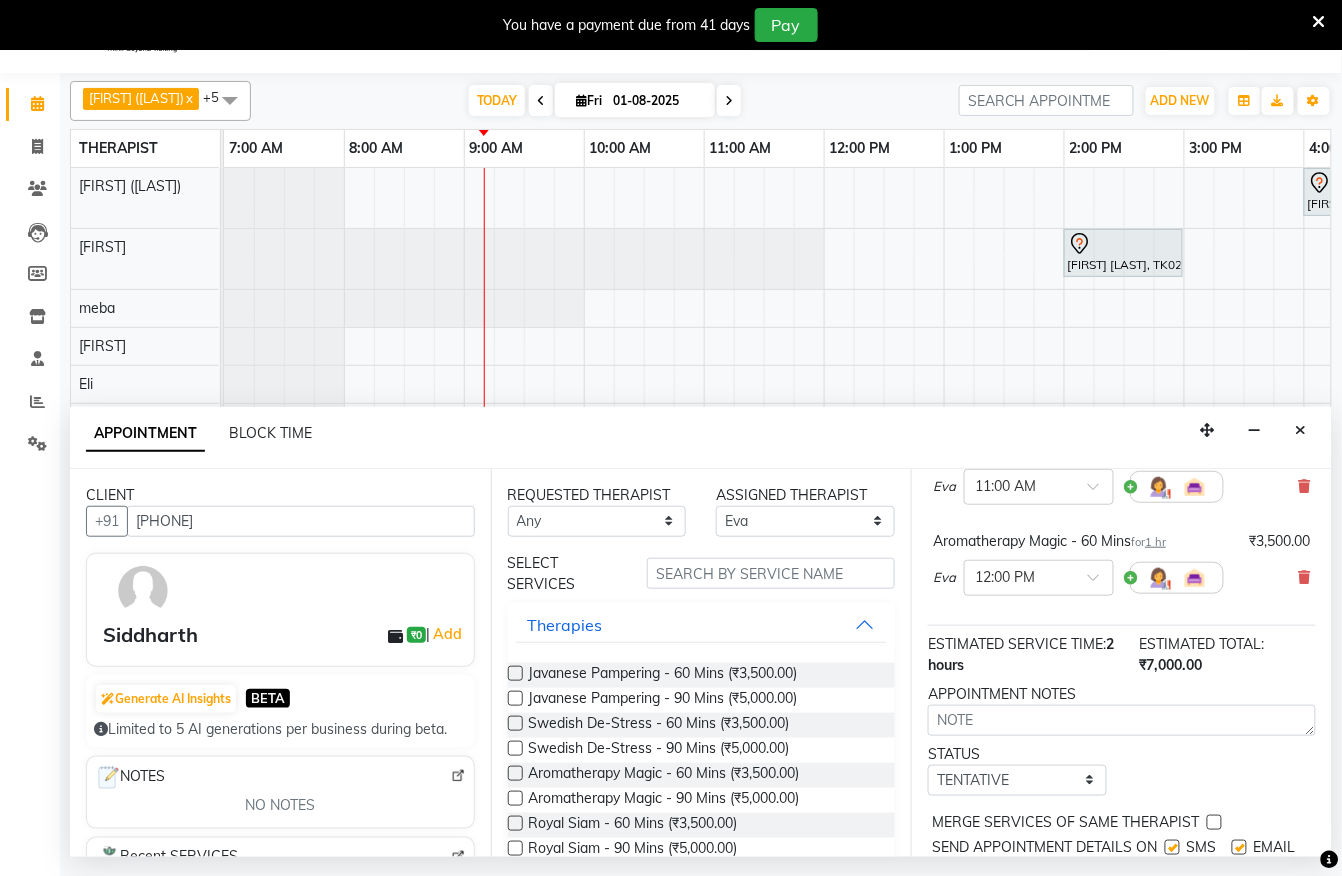scroll, scrollTop: 292, scrollLeft: 0, axis: vertical 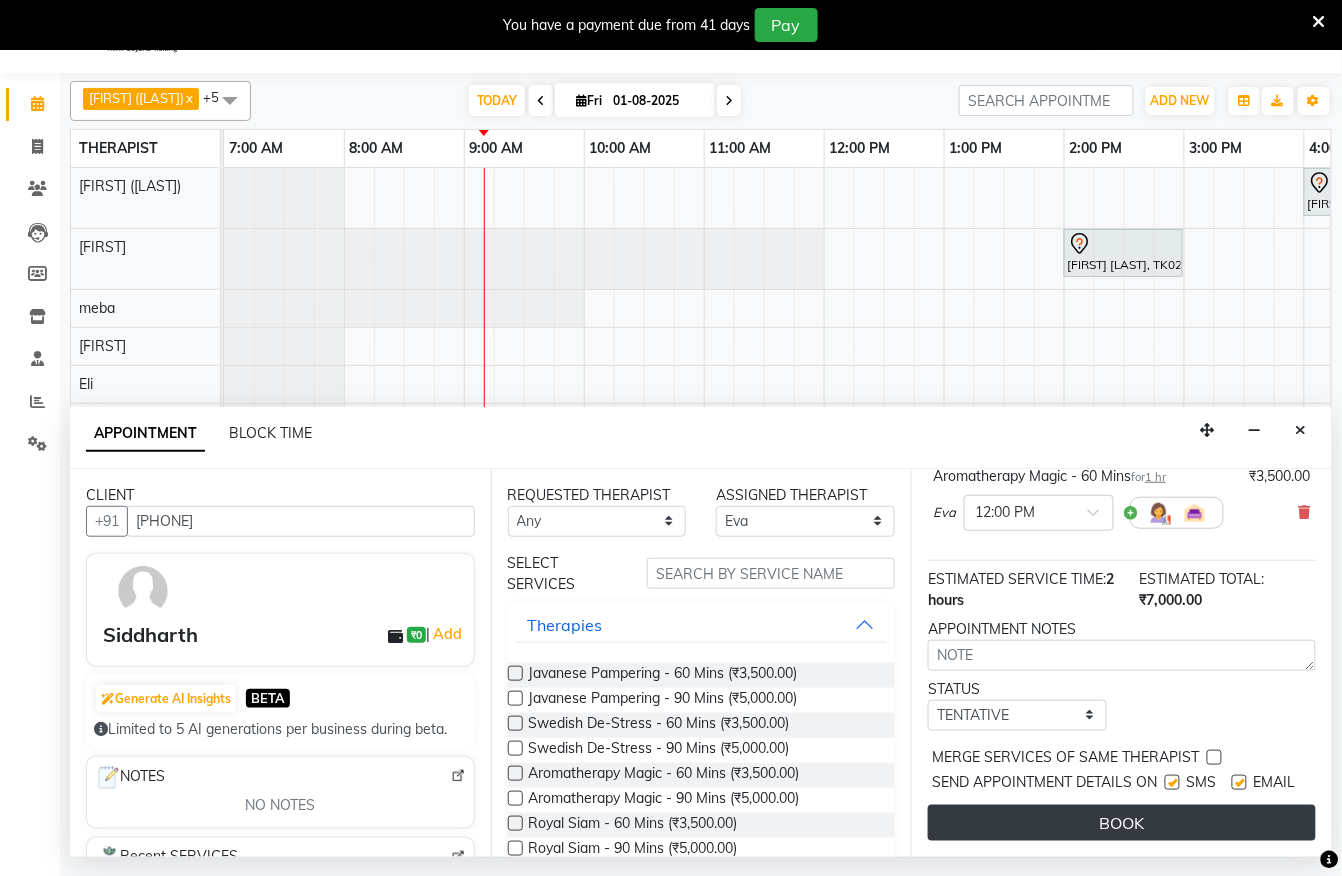 click on "BOOK" at bounding box center [1122, 823] 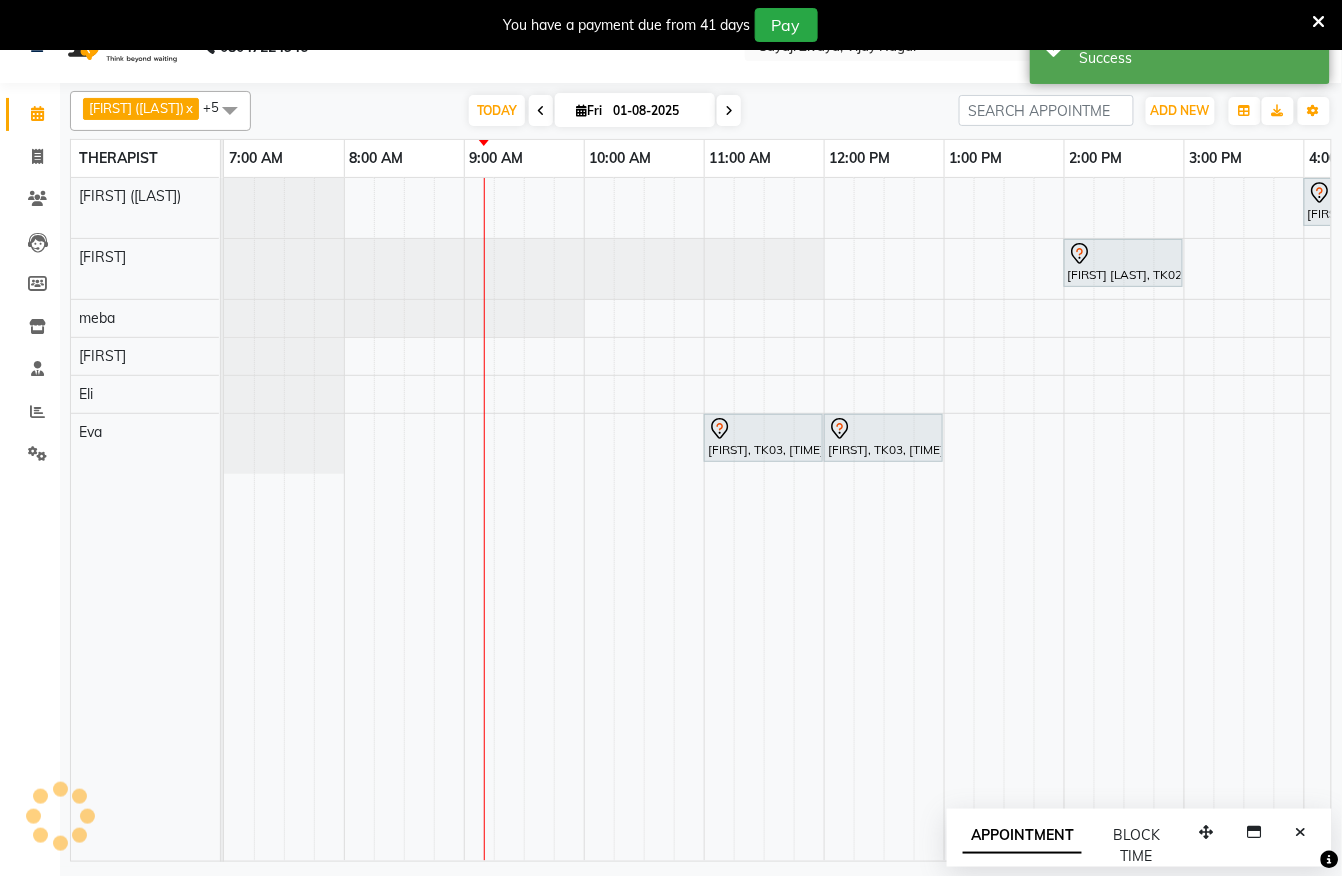 scroll, scrollTop: 0, scrollLeft: 0, axis: both 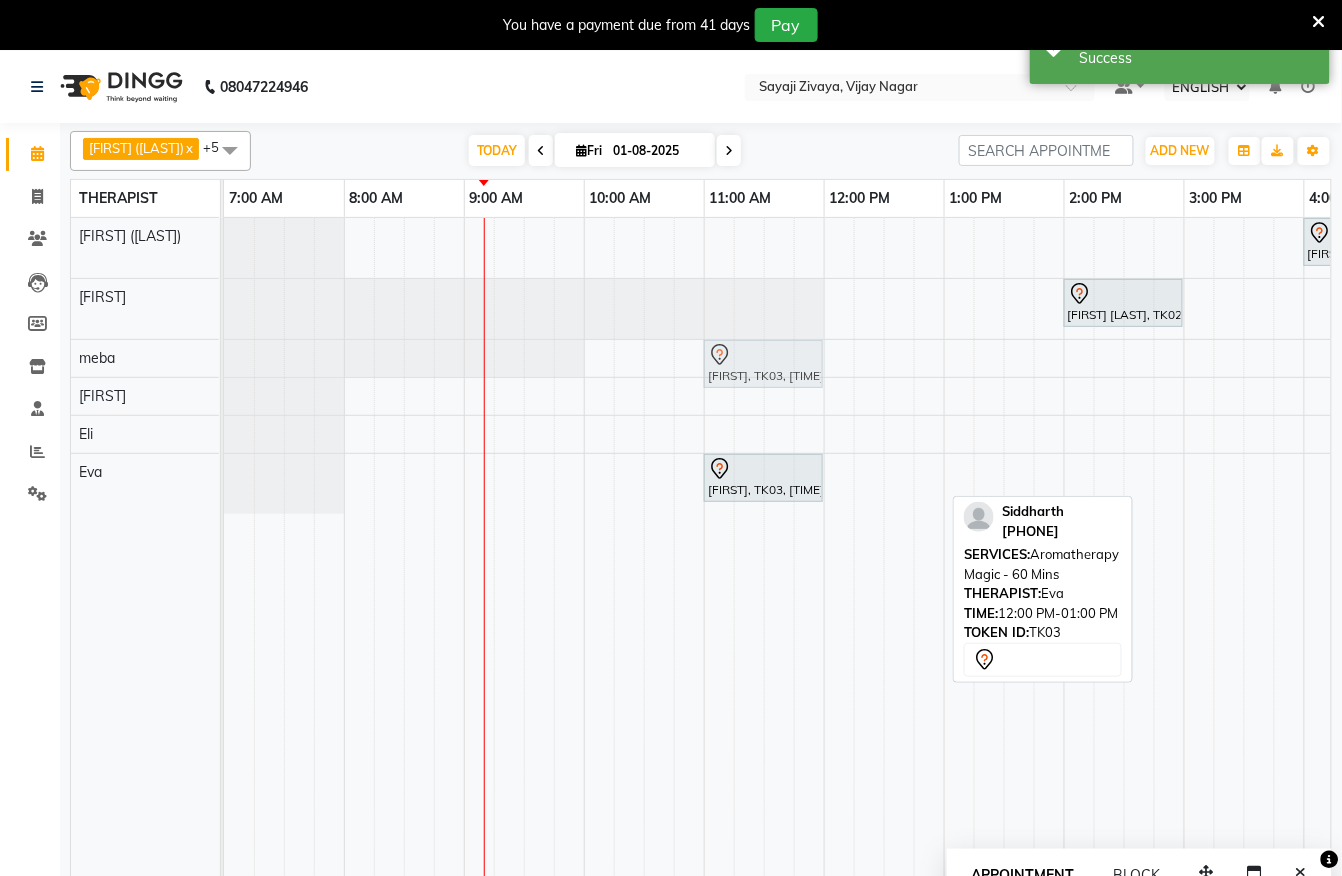 drag, startPoint x: 888, startPoint y: 484, endPoint x: 757, endPoint y: 350, distance: 187.39531 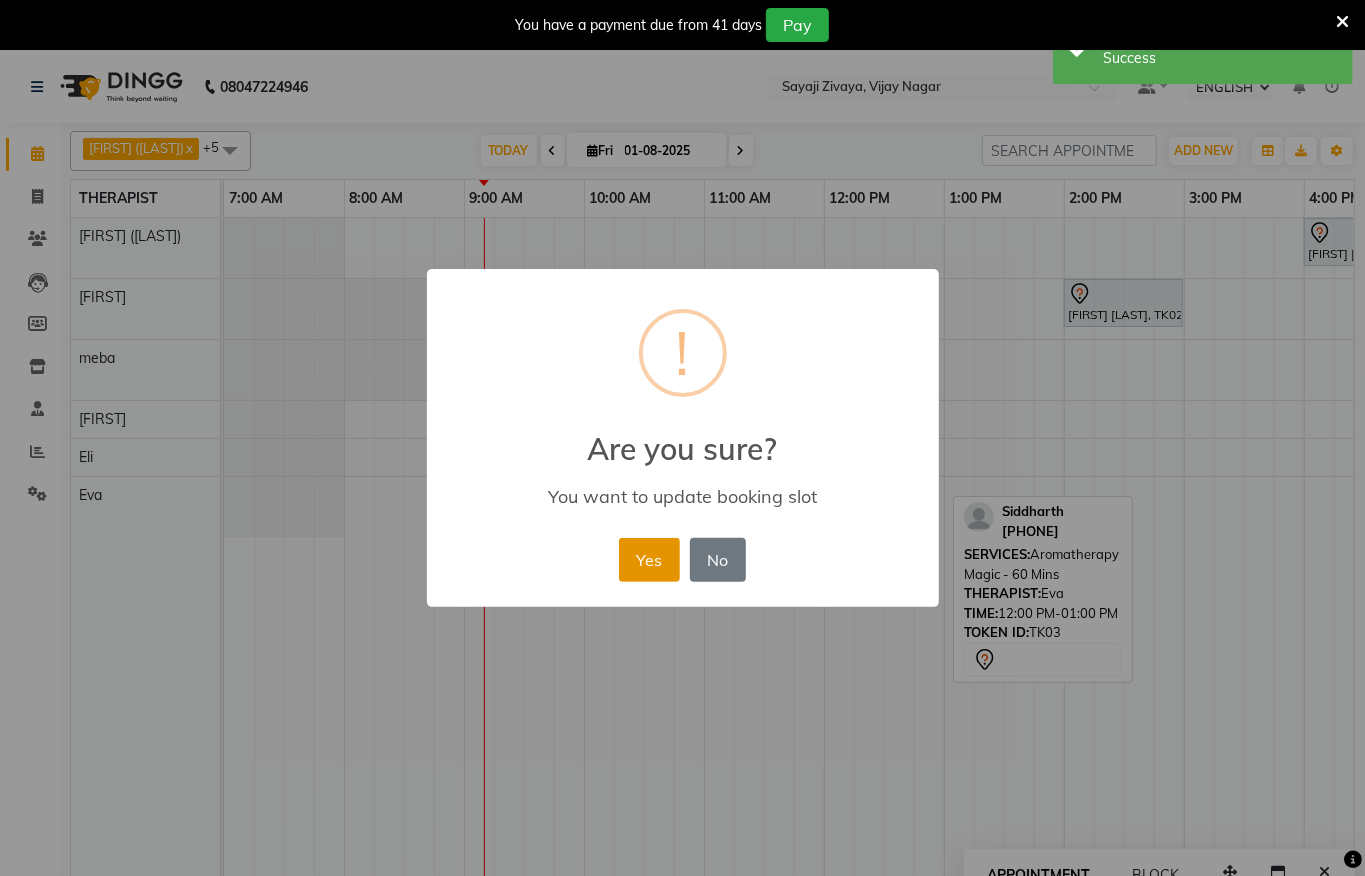 click on "Yes" at bounding box center (649, 560) 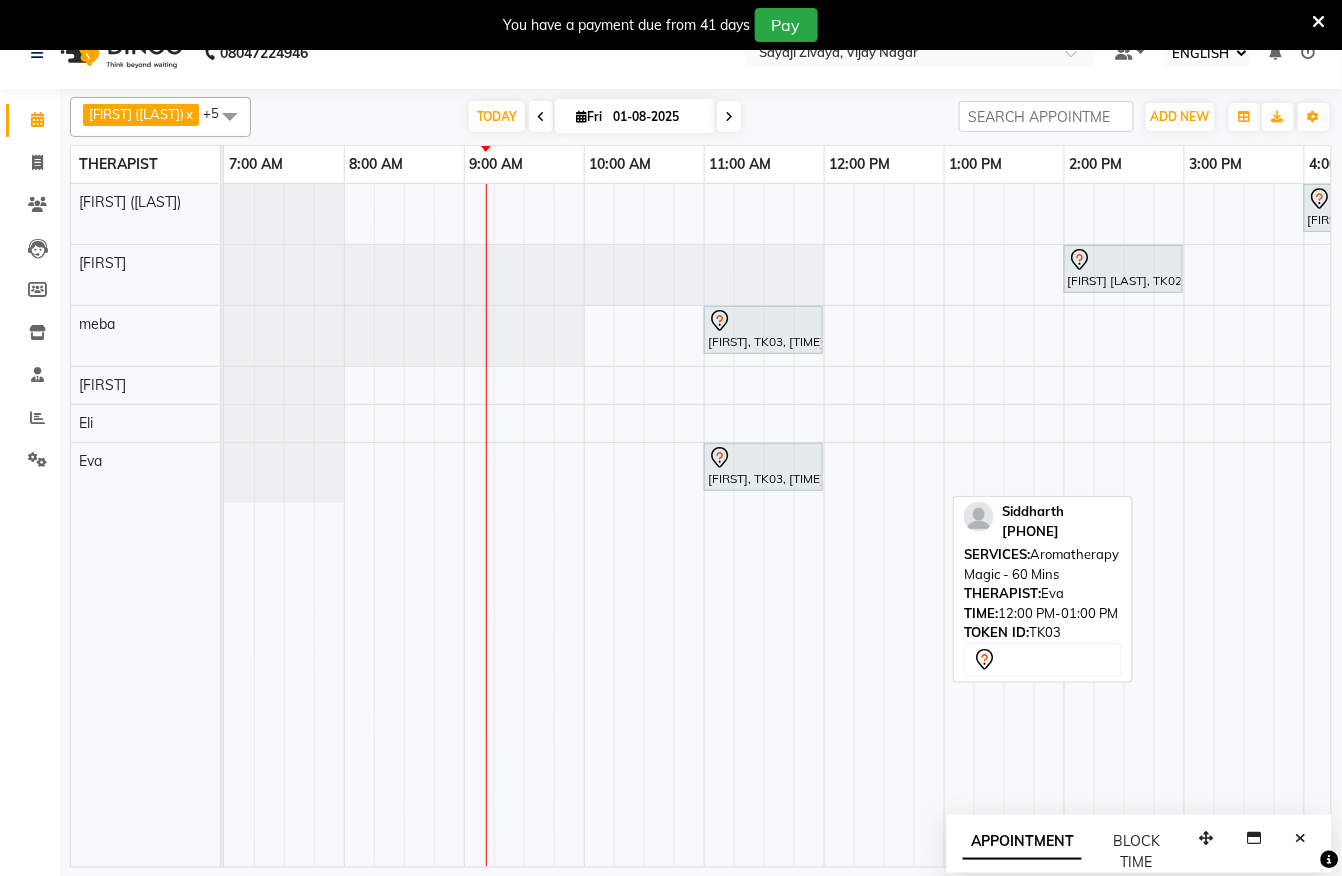 scroll, scrollTop: 50, scrollLeft: 0, axis: vertical 